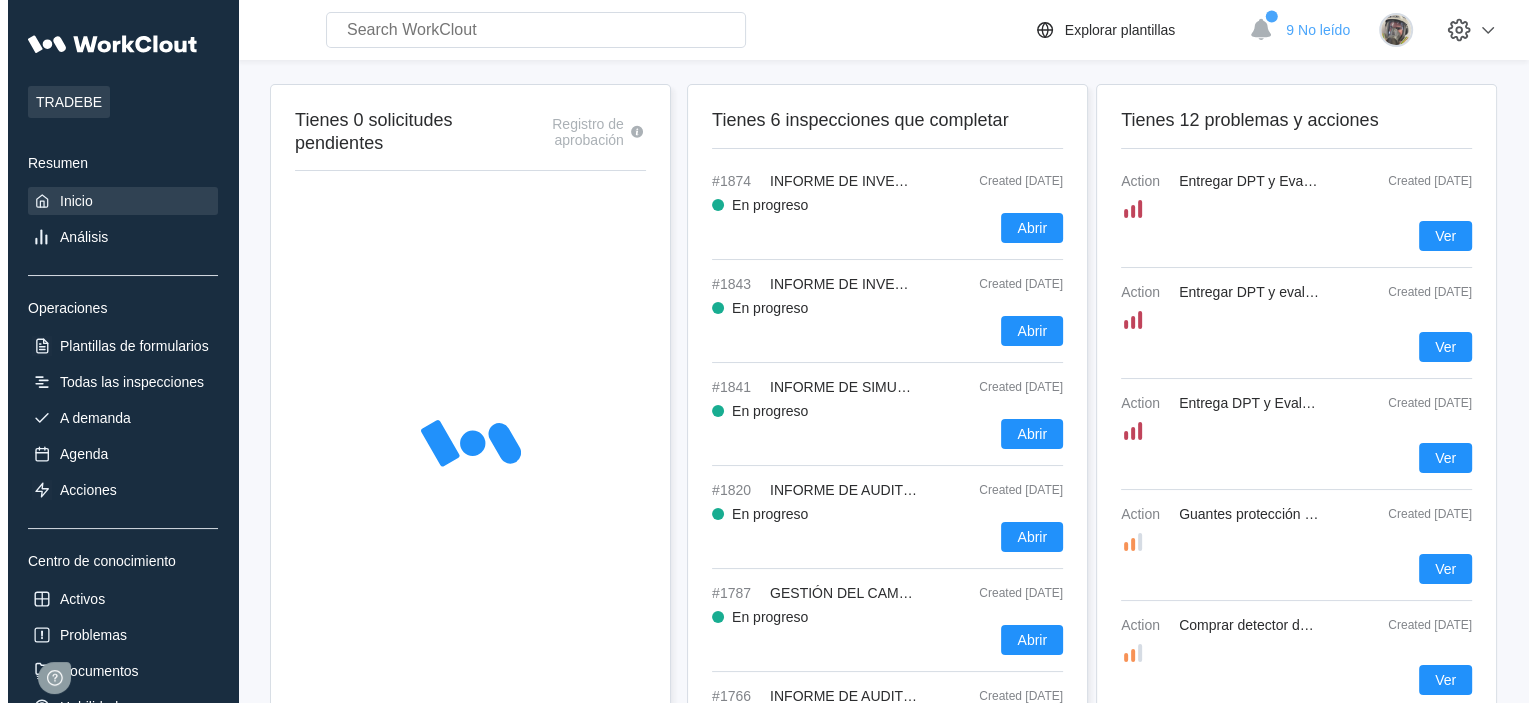 scroll, scrollTop: 0, scrollLeft: 0, axis: both 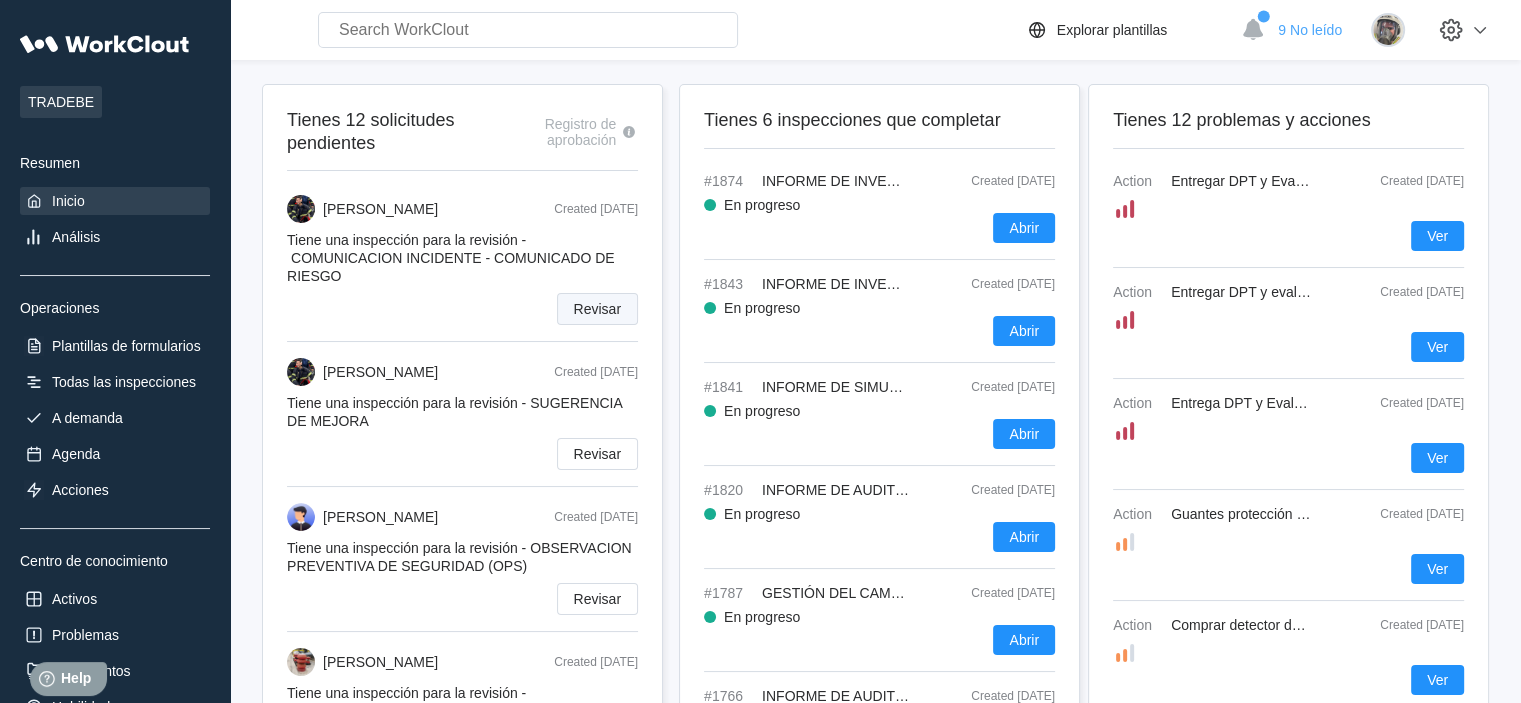 click on "Revisar" at bounding box center [597, 309] 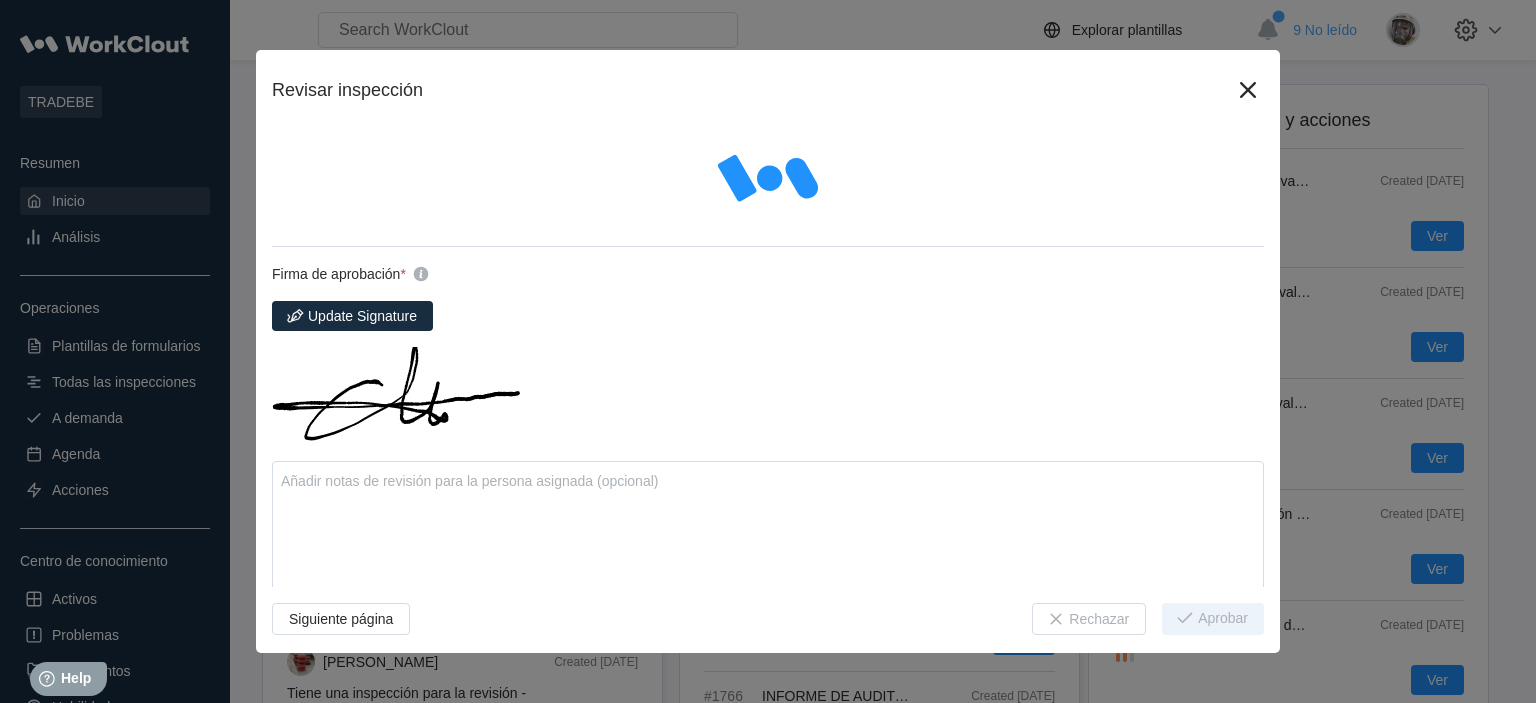 type on "x" 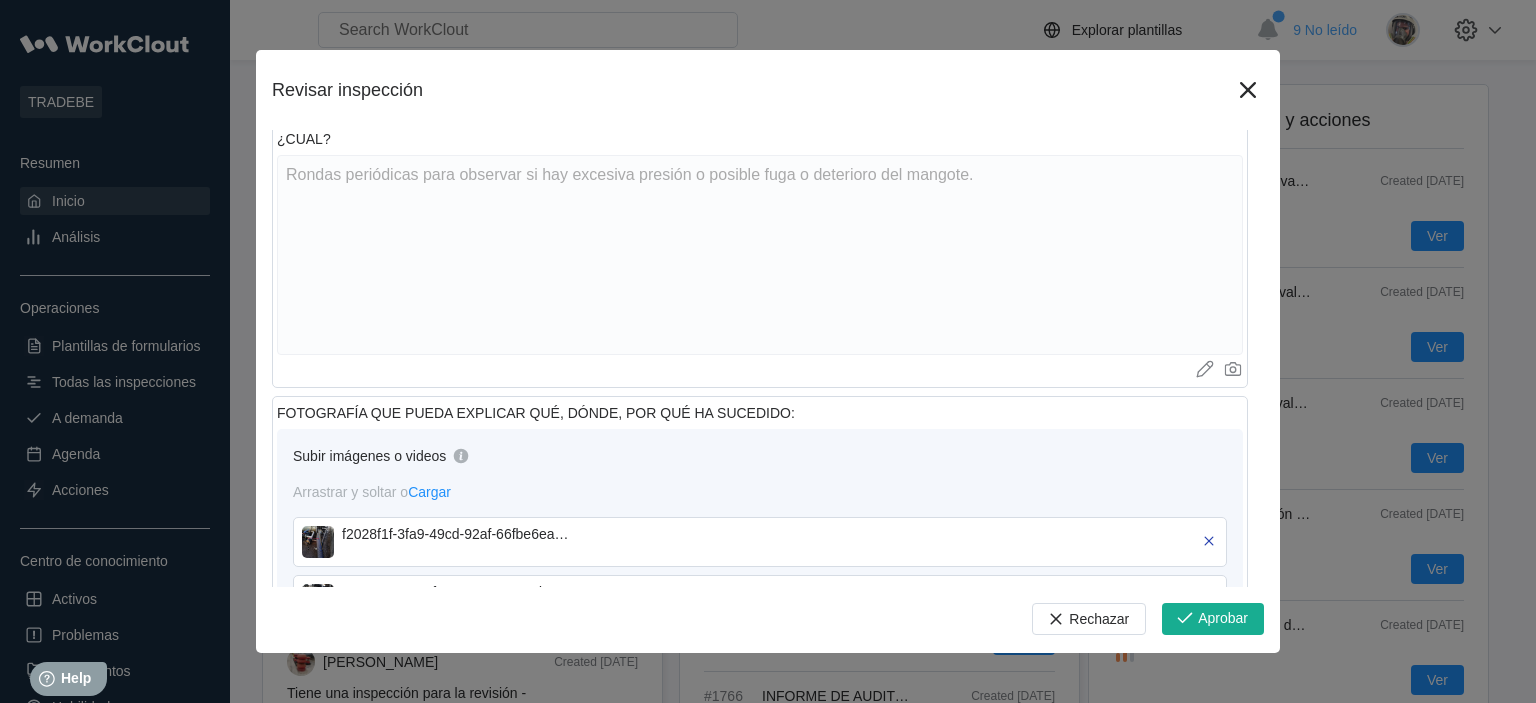 scroll, scrollTop: 1500, scrollLeft: 0, axis: vertical 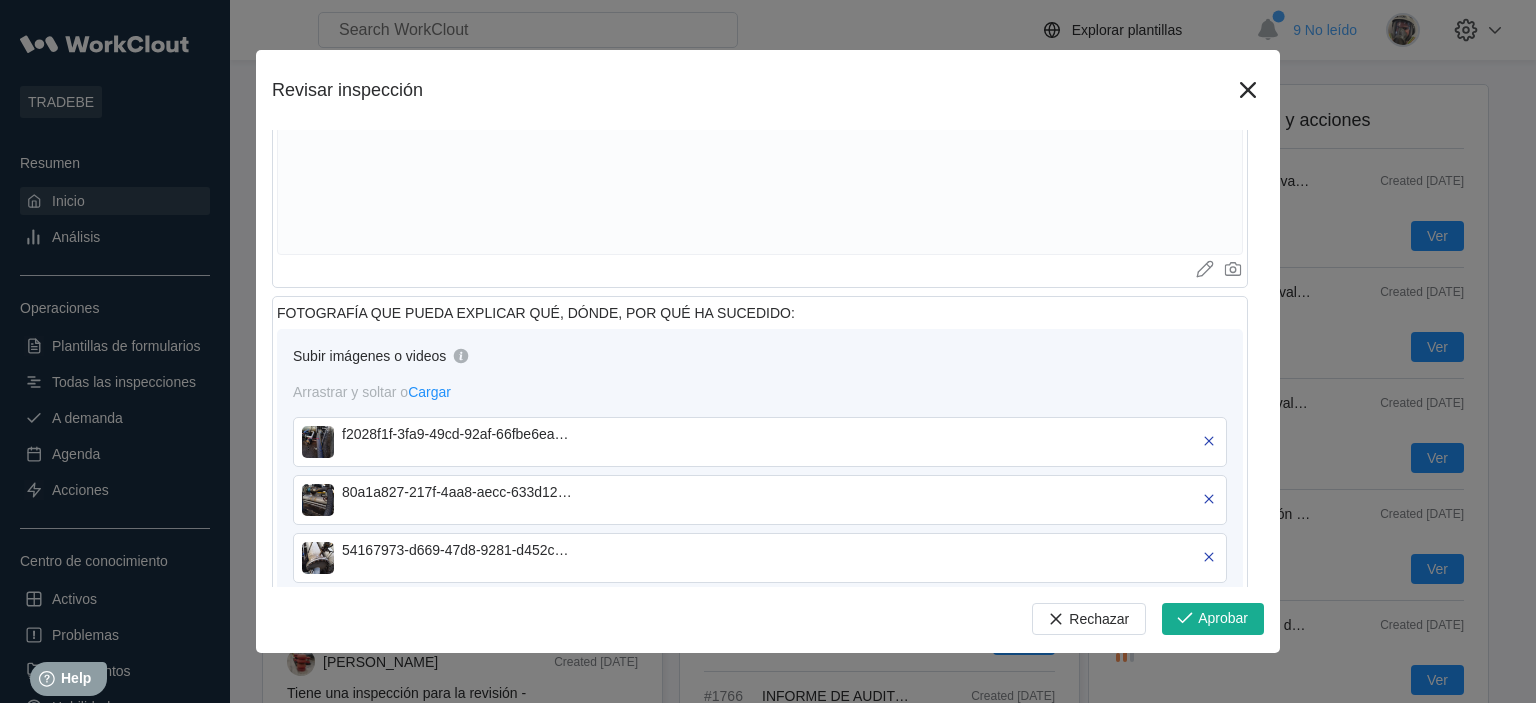click at bounding box center [318, 442] 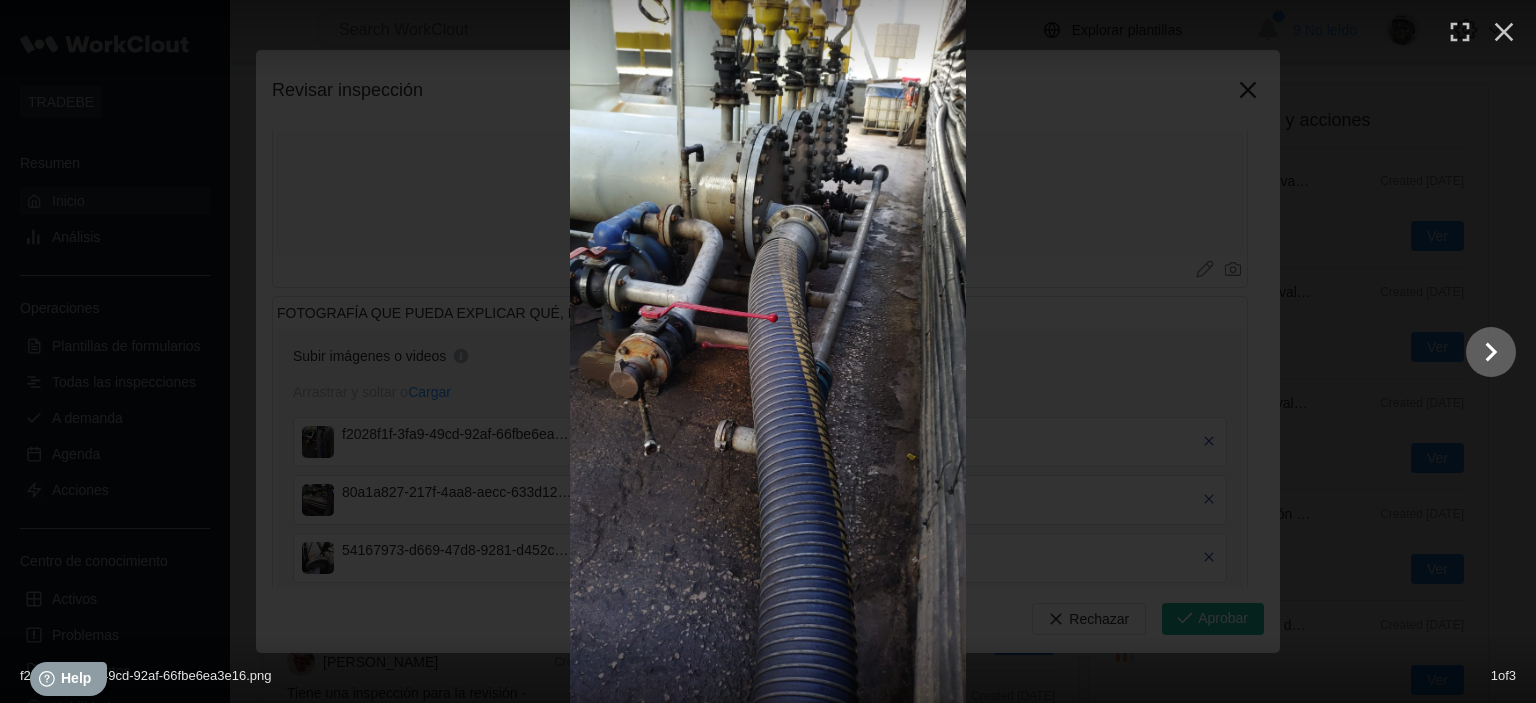 click 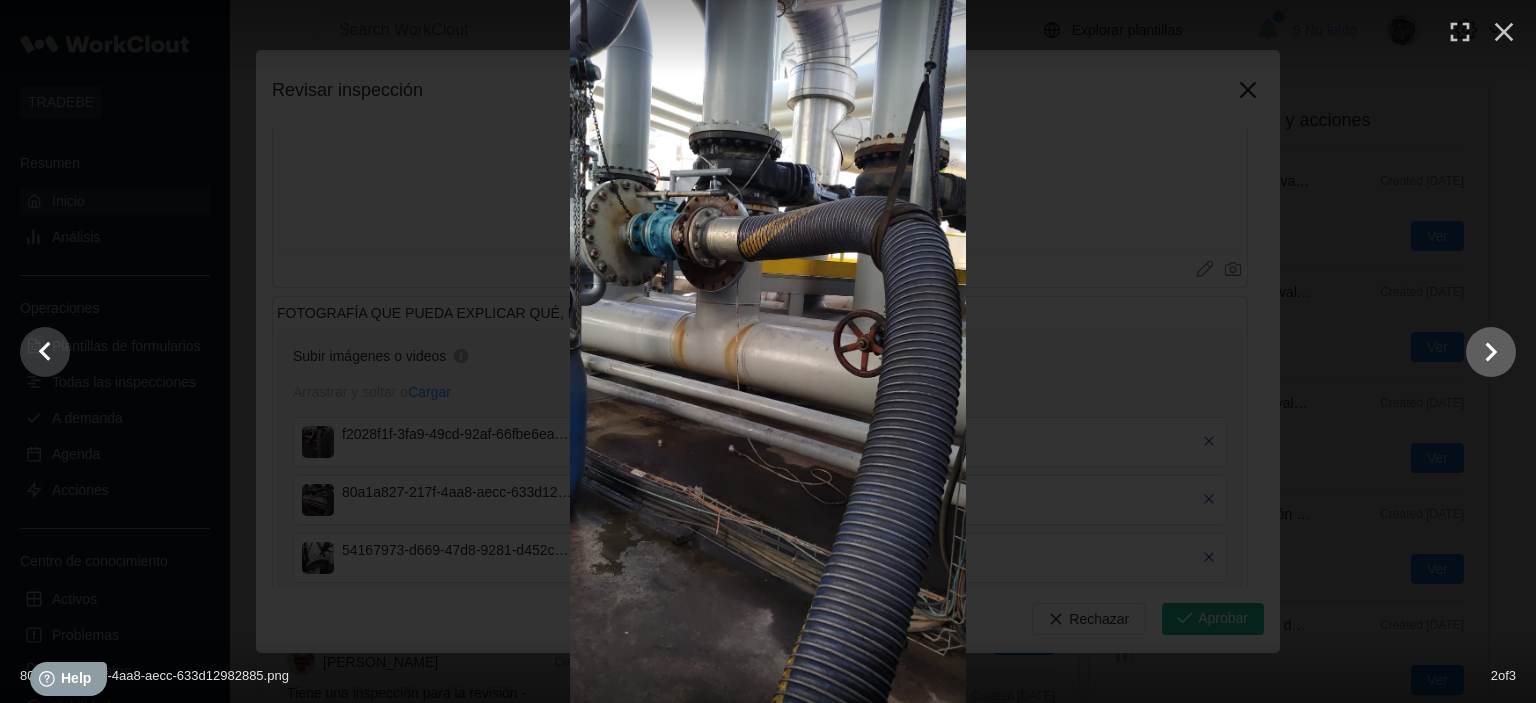 click 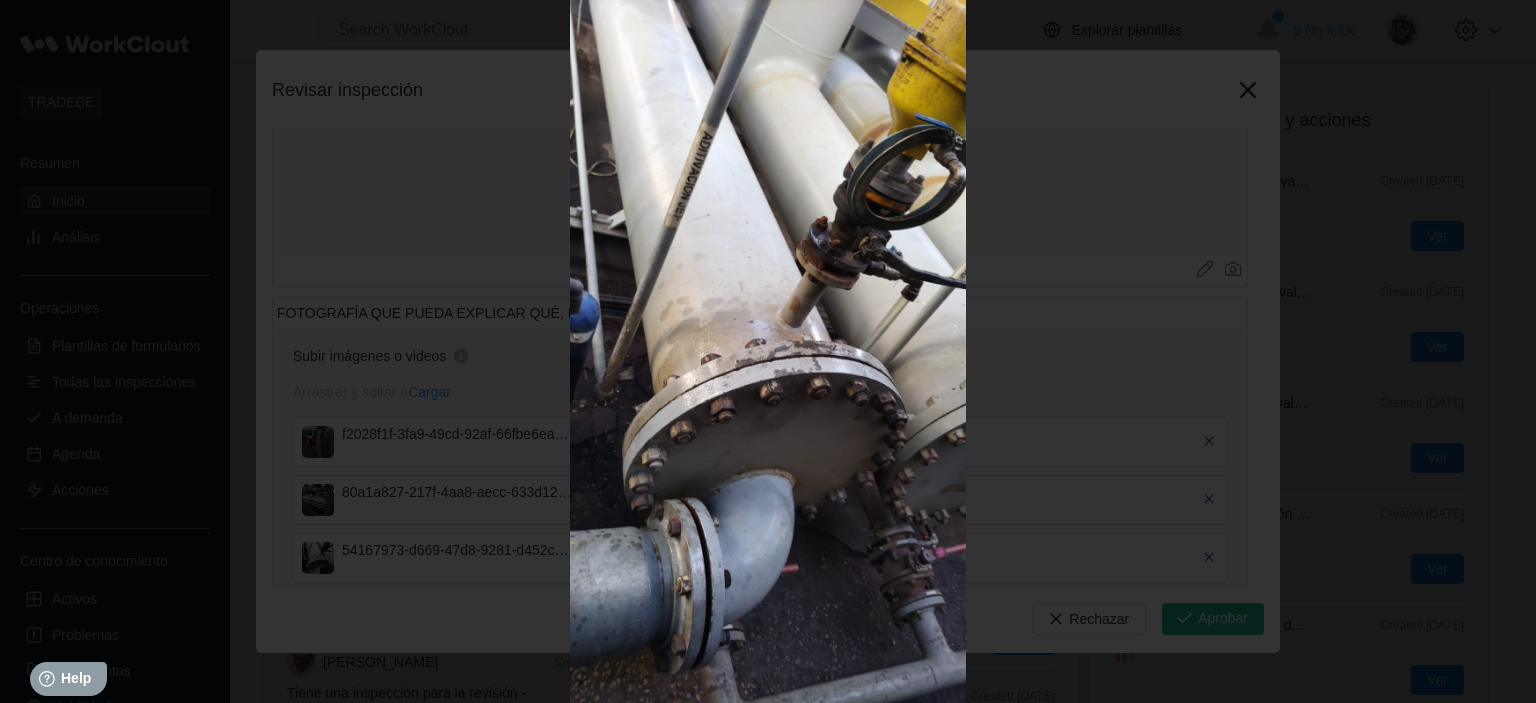 click at bounding box center (768, 351) 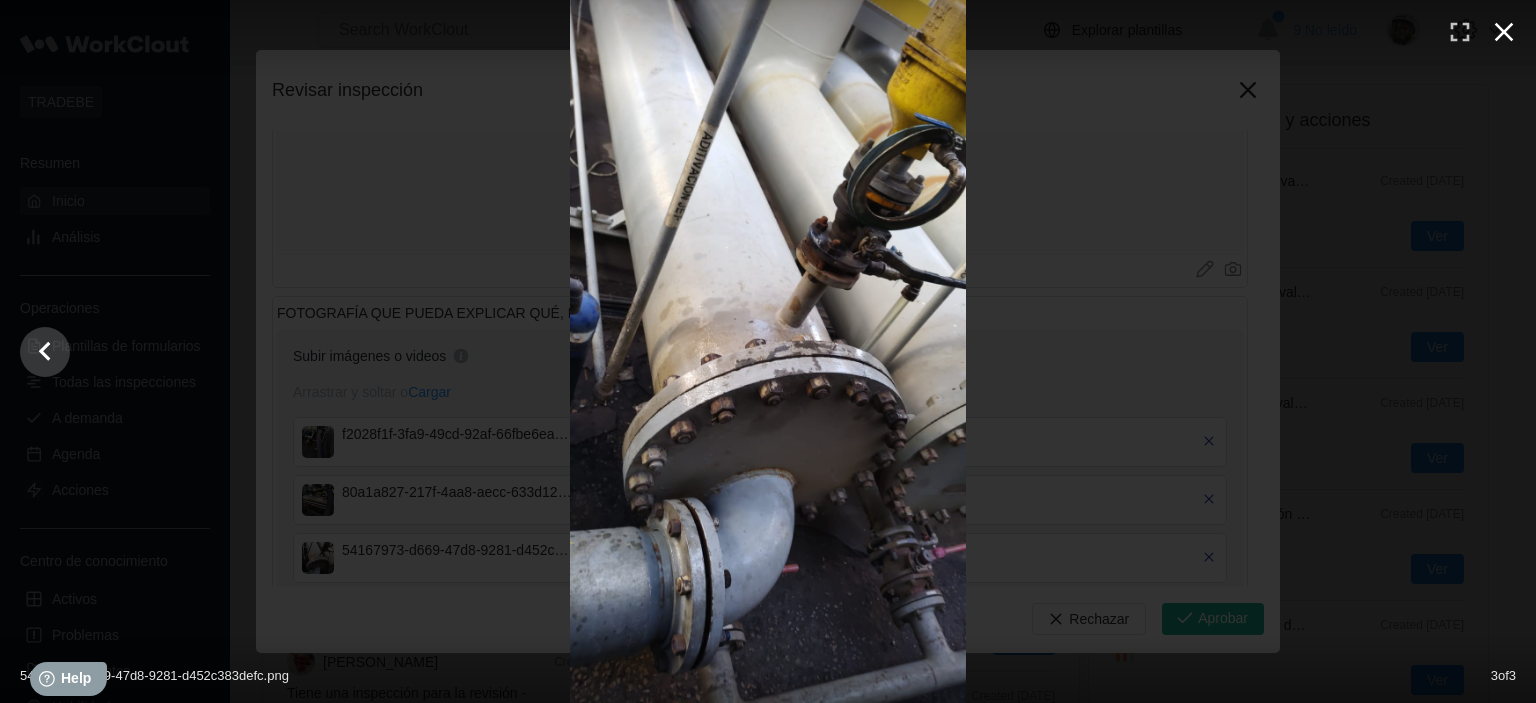 click 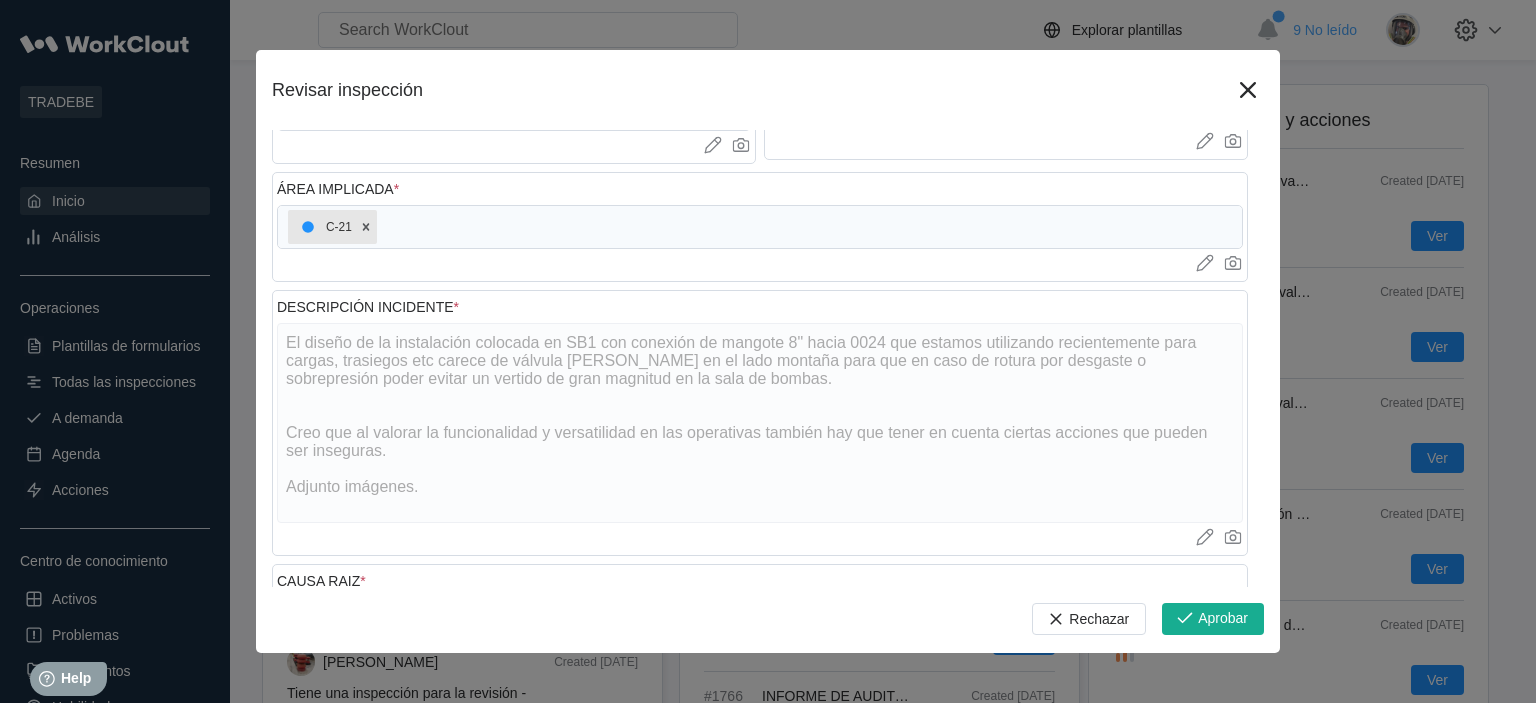 scroll, scrollTop: 500, scrollLeft: 0, axis: vertical 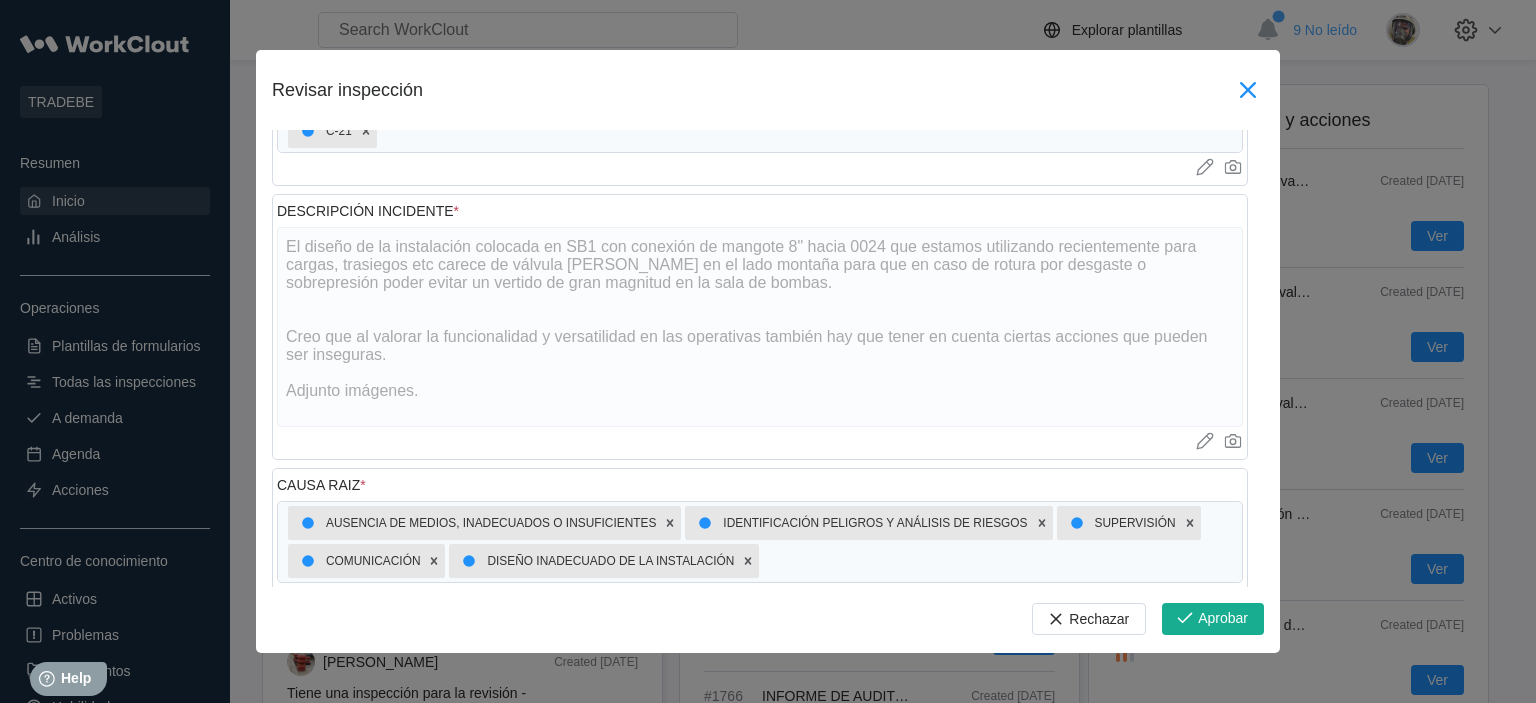 click 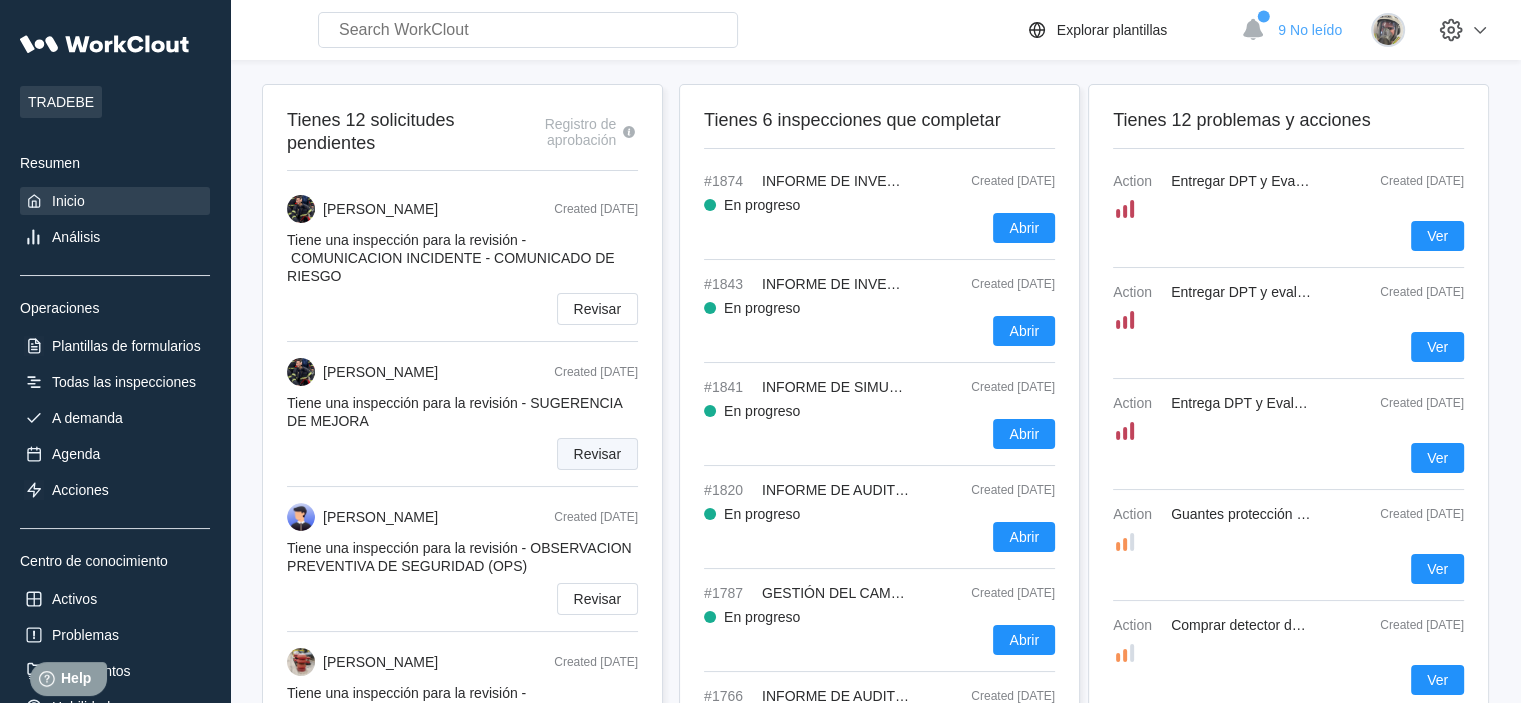 click on "Revisar" at bounding box center [597, 454] 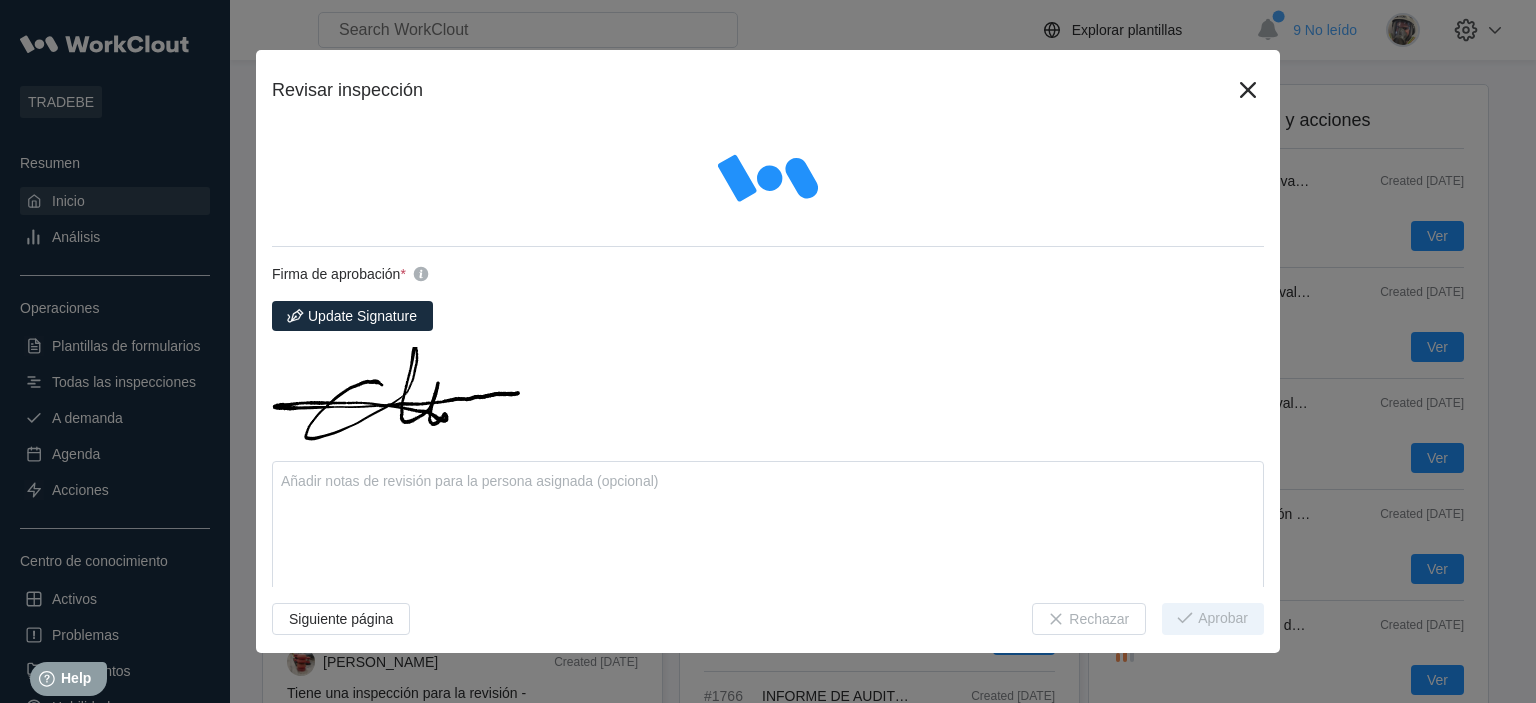 type on "x" 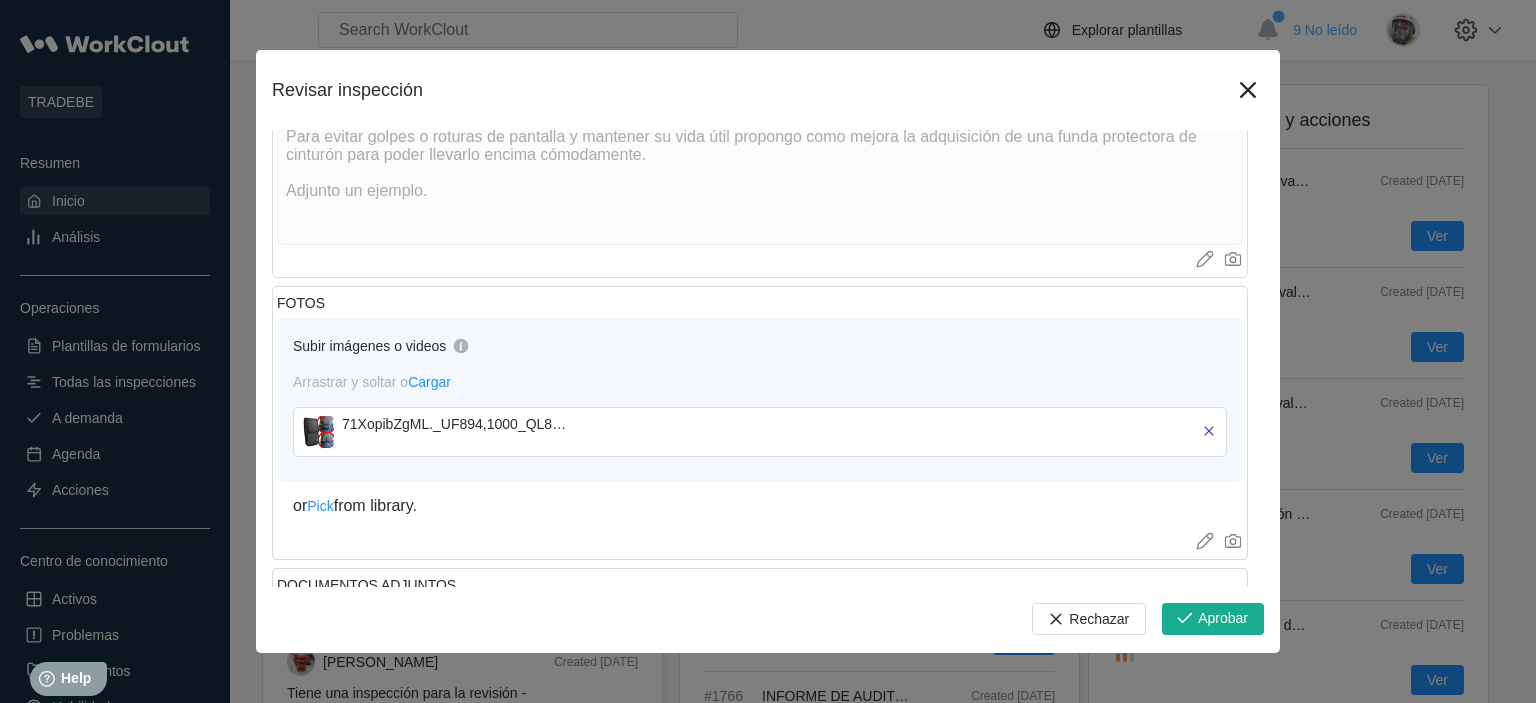 scroll, scrollTop: 600, scrollLeft: 0, axis: vertical 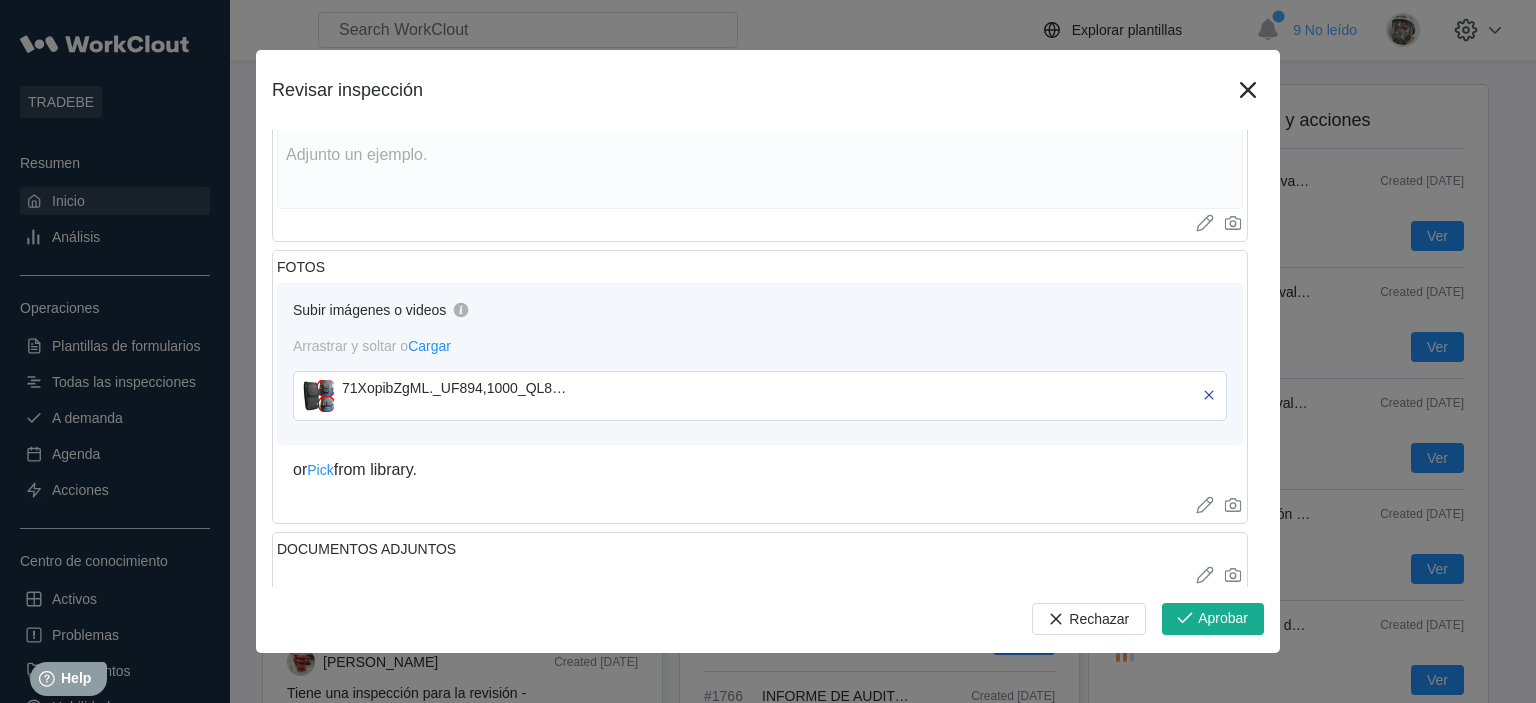 click at bounding box center (318, 396) 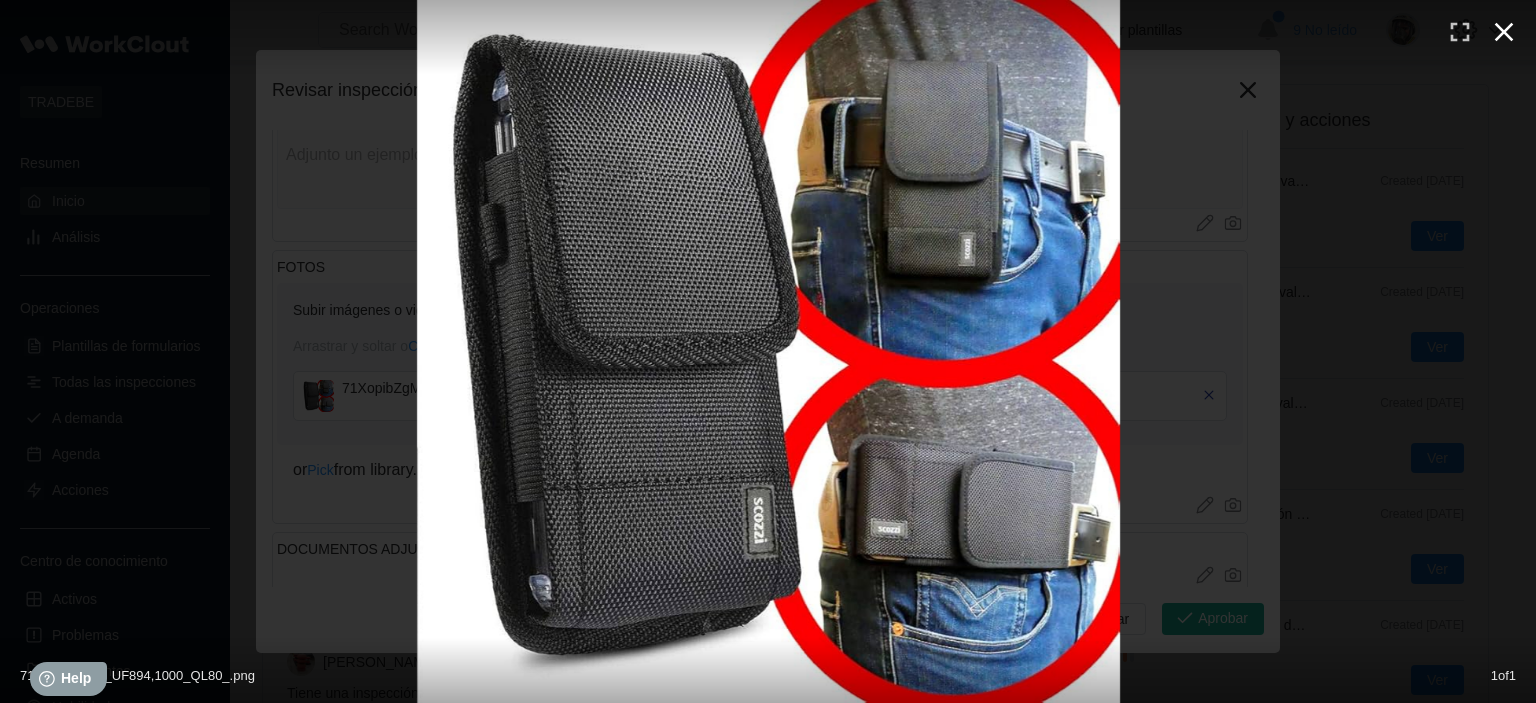click 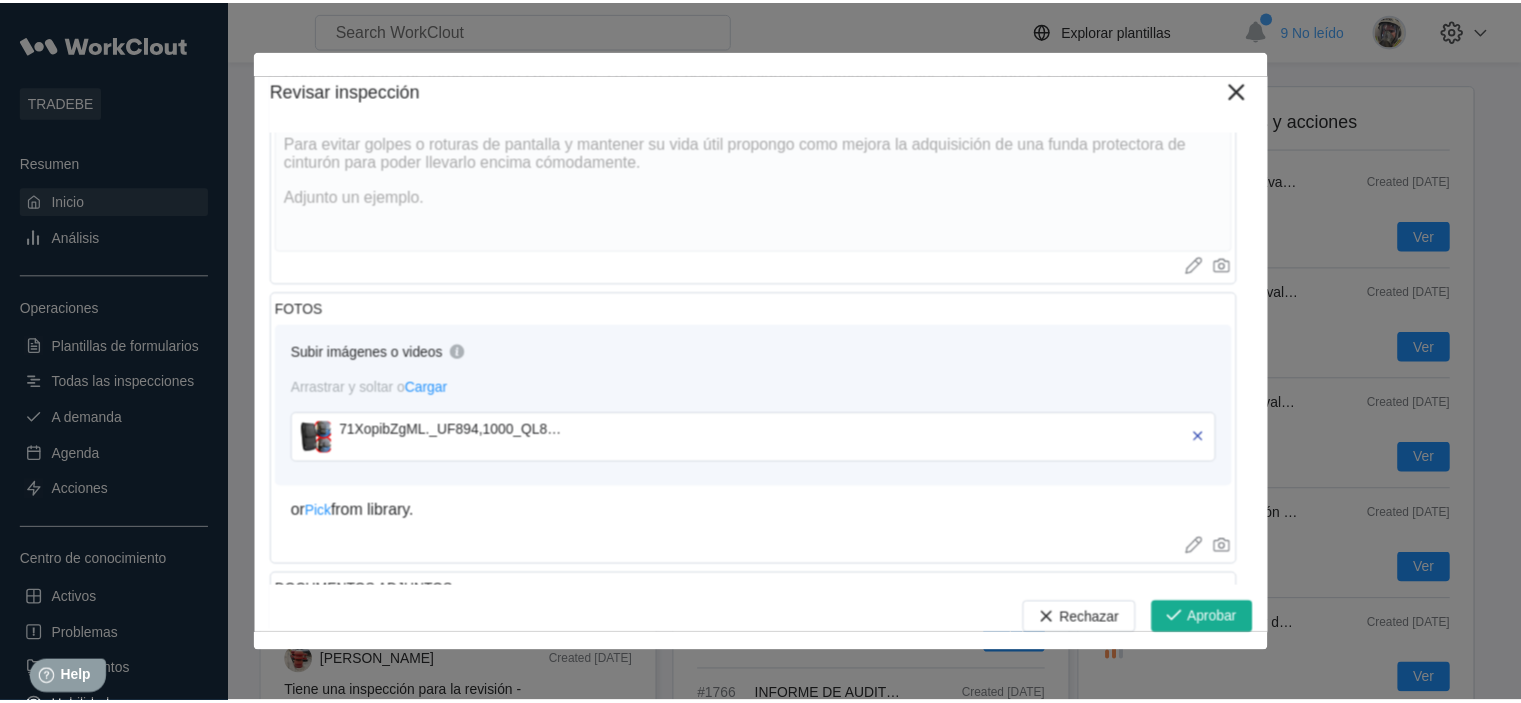 scroll, scrollTop: 500, scrollLeft: 0, axis: vertical 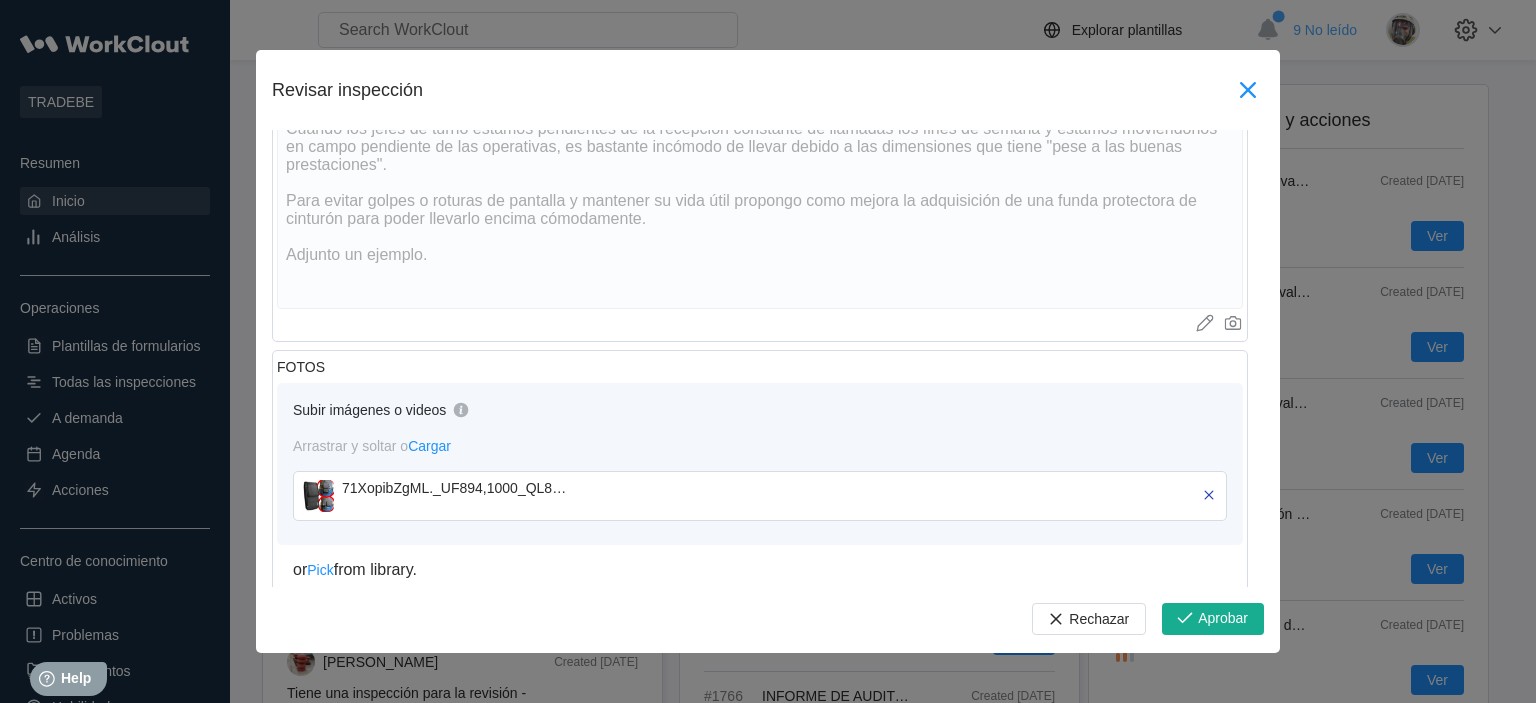 click 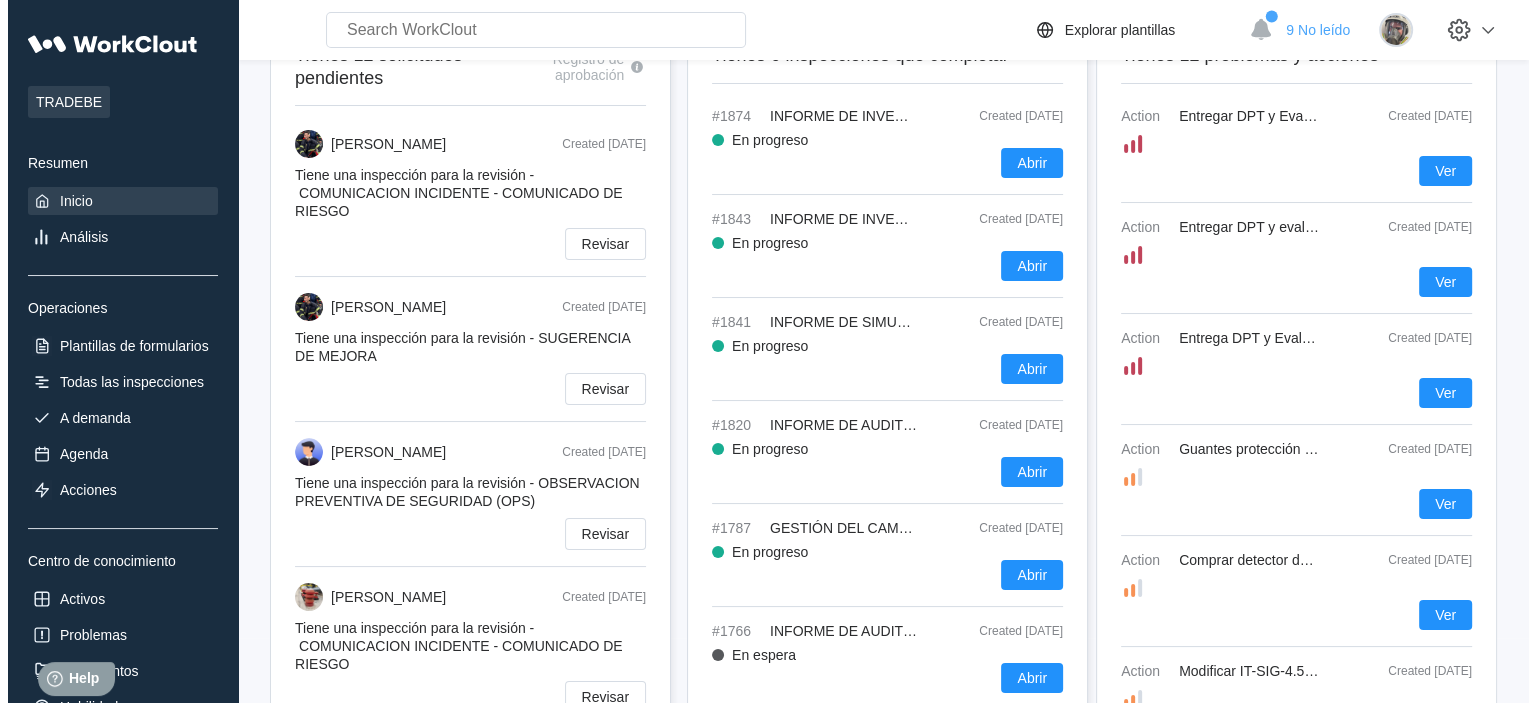 scroll, scrollTop: 100, scrollLeft: 0, axis: vertical 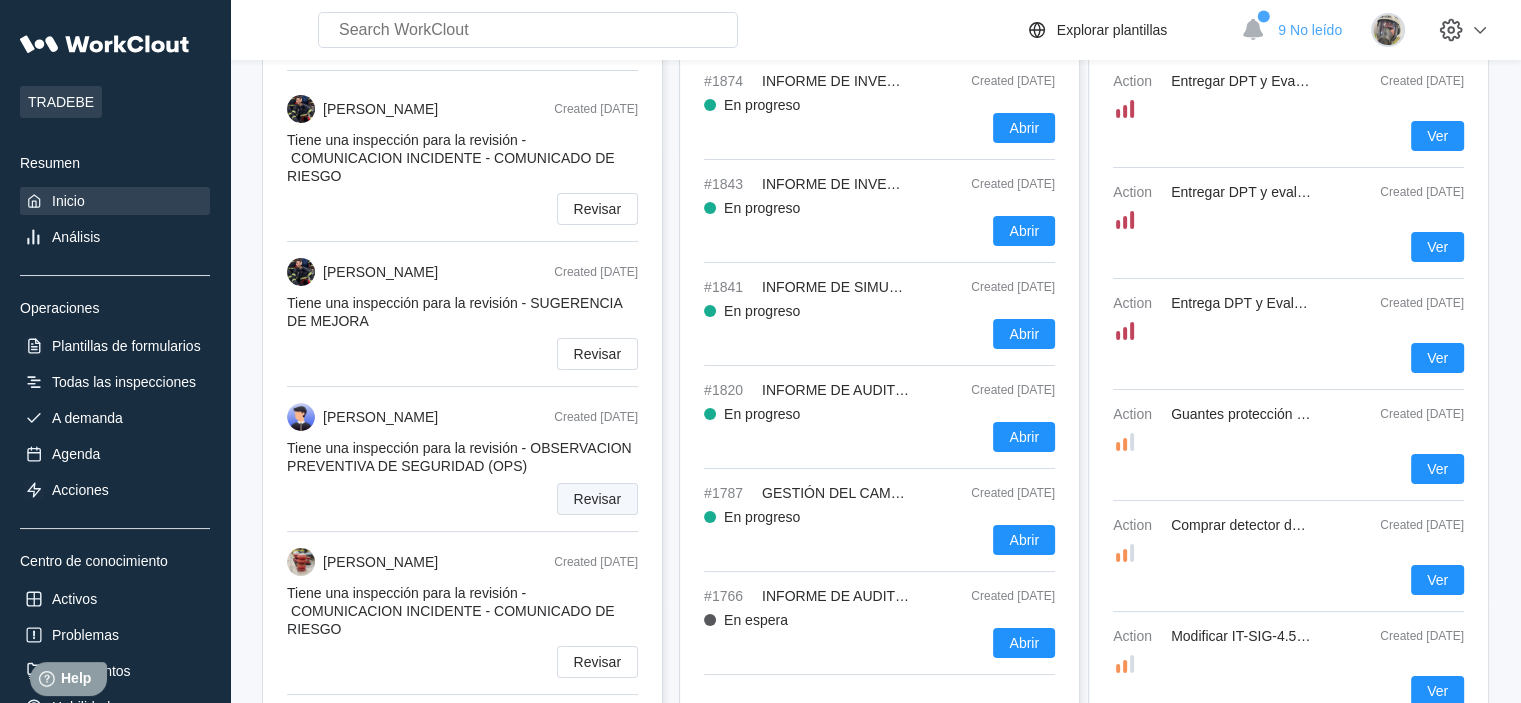 click on "Revisar" at bounding box center (597, 499) 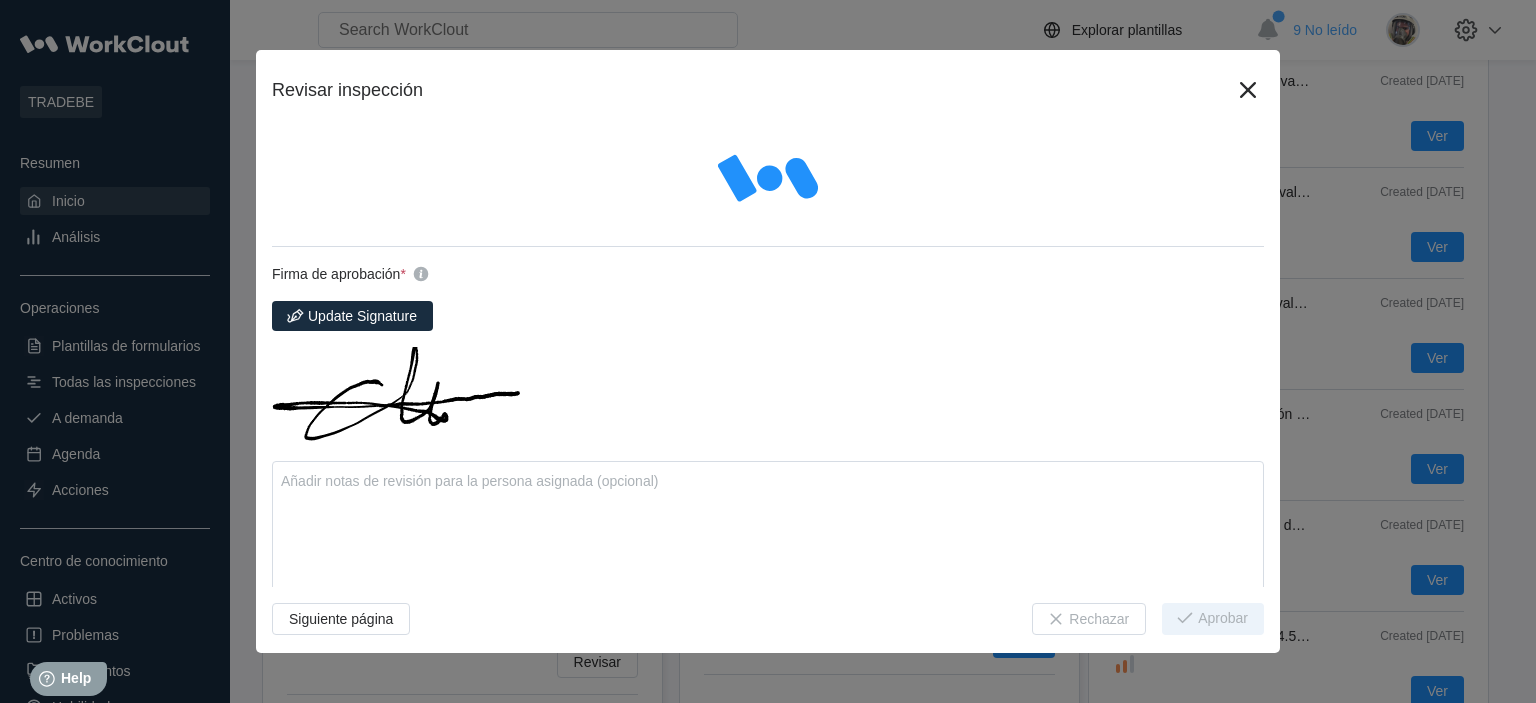 type on "x" 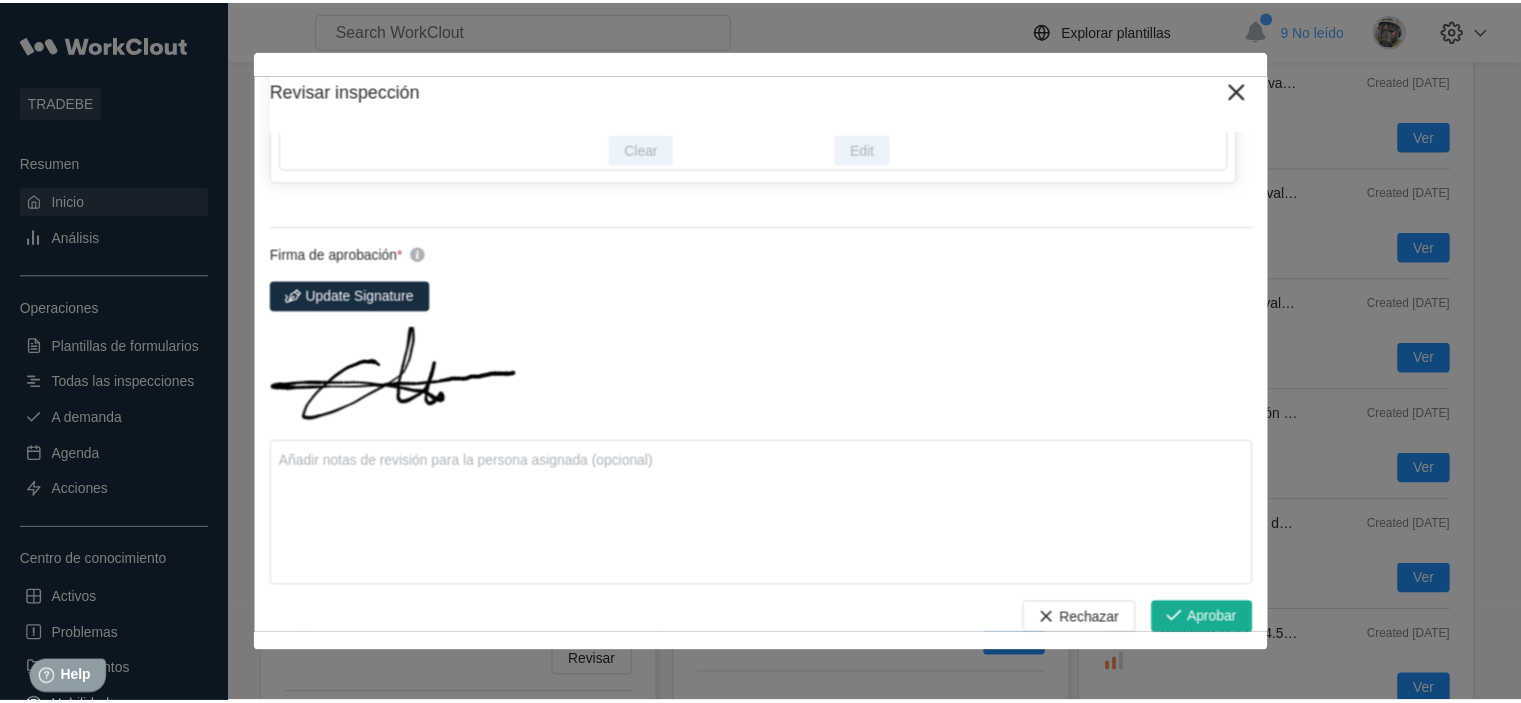 scroll, scrollTop: 7319, scrollLeft: 0, axis: vertical 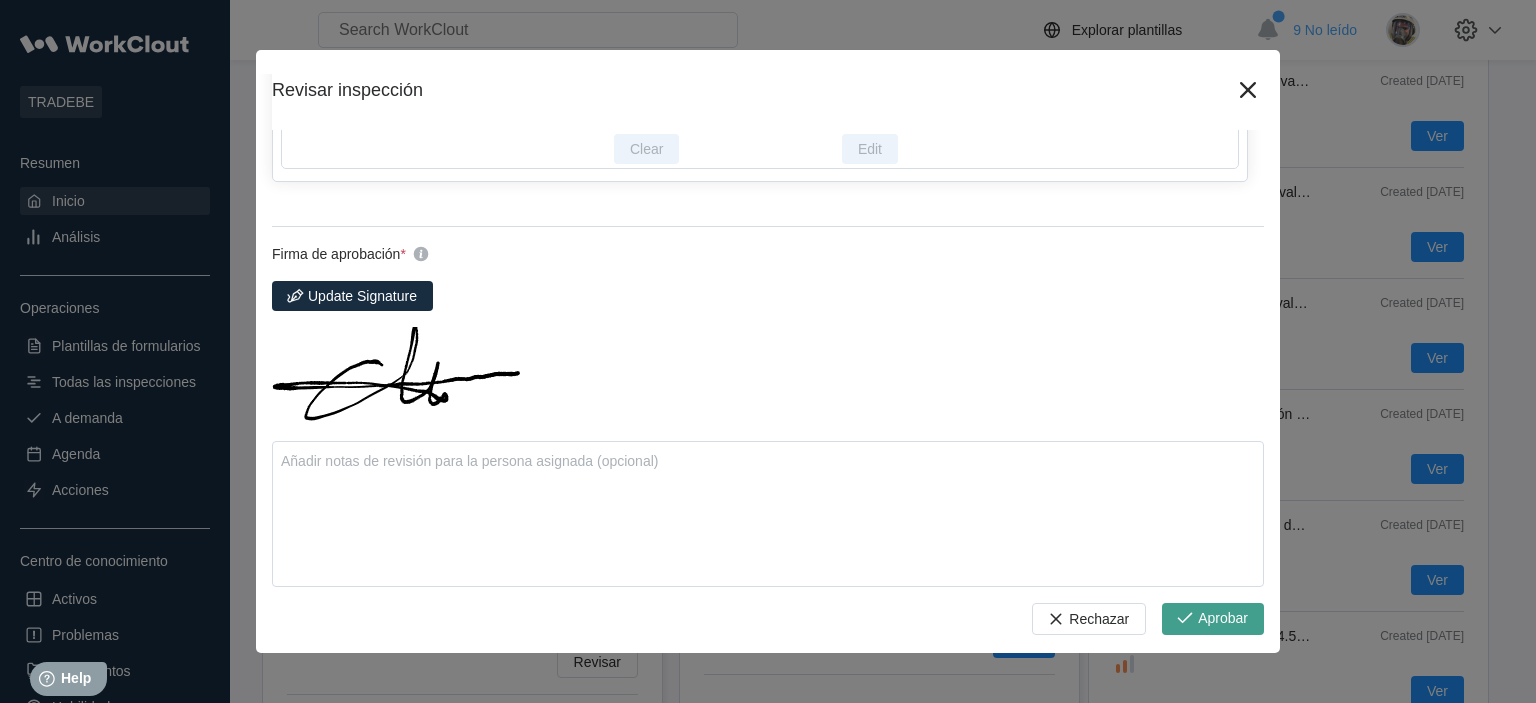 click on "Aprobar" at bounding box center [1223, 619] 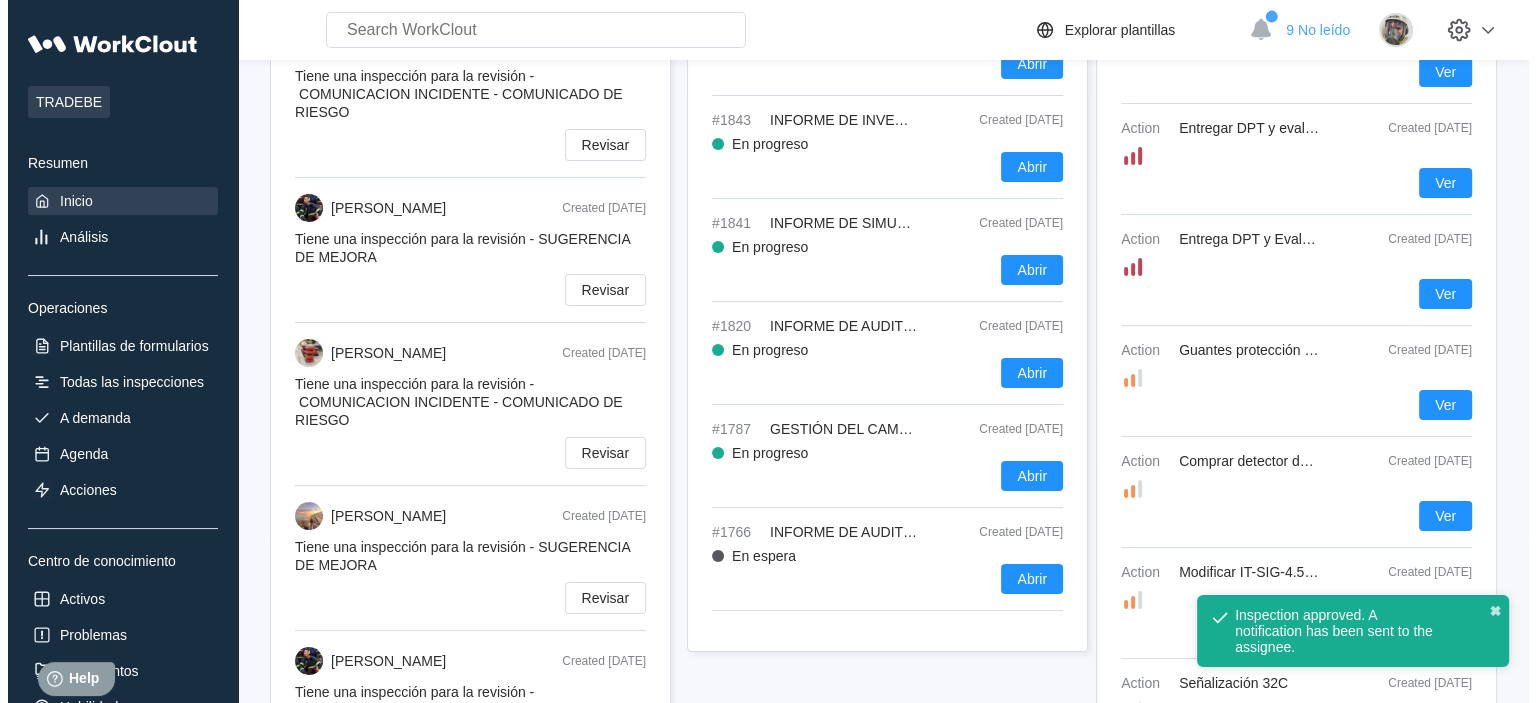 scroll, scrollTop: 200, scrollLeft: 0, axis: vertical 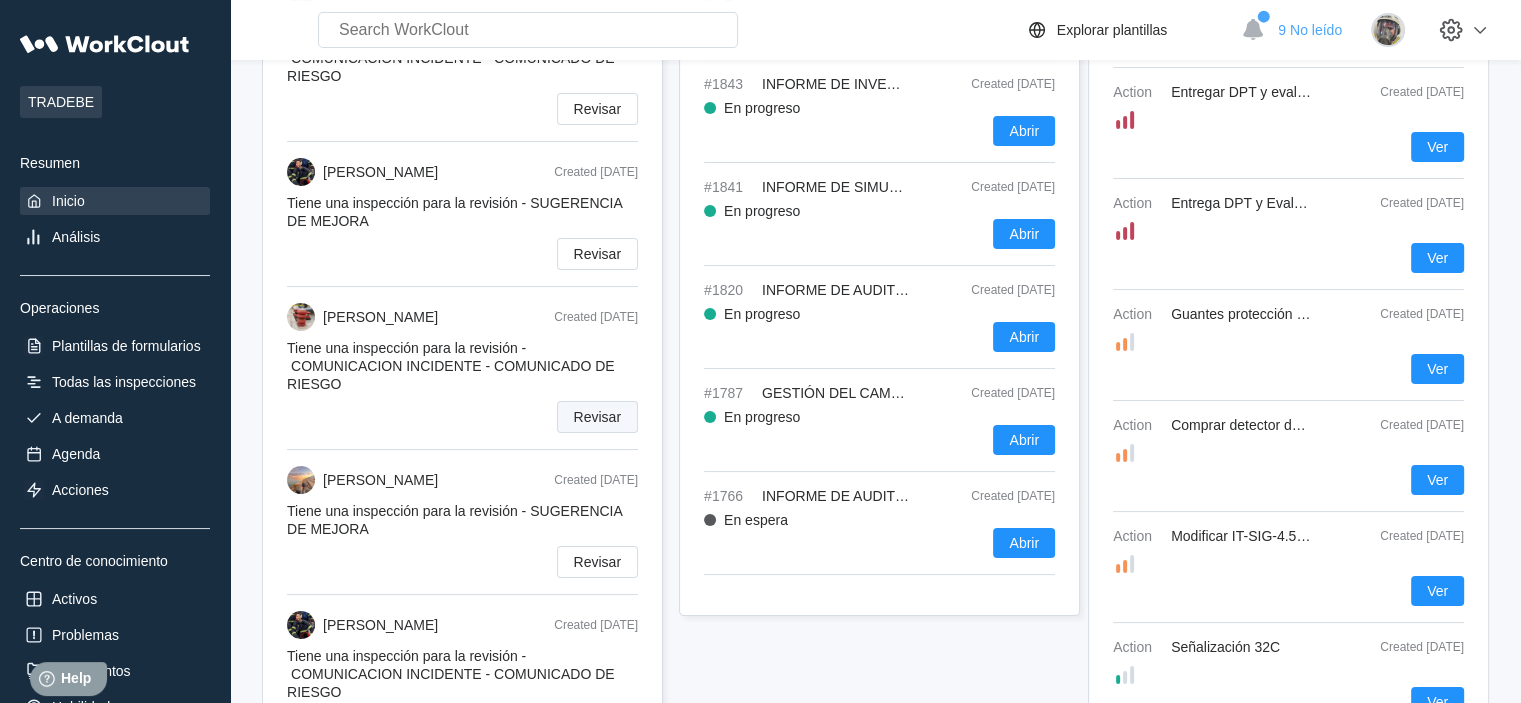 click on "Revisar" at bounding box center [597, 417] 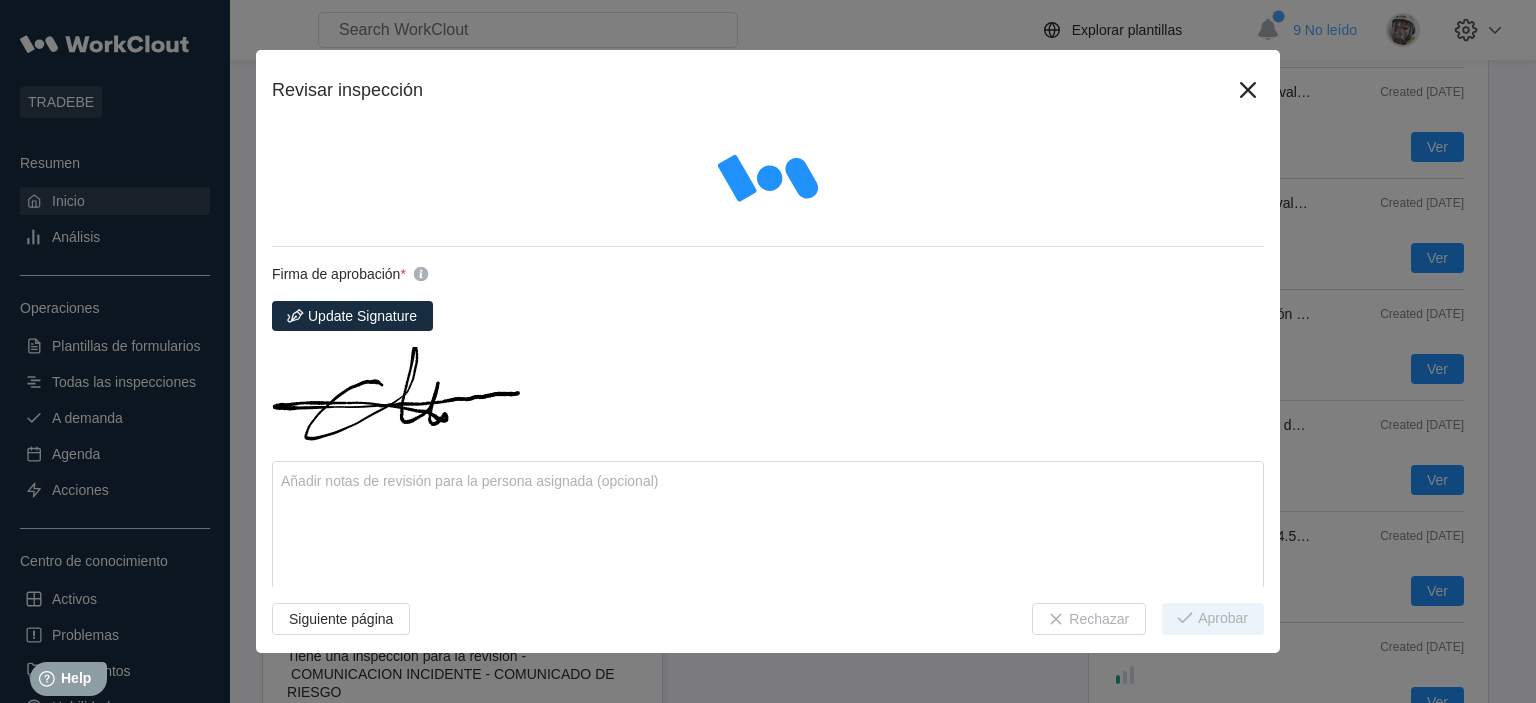 type on "x" 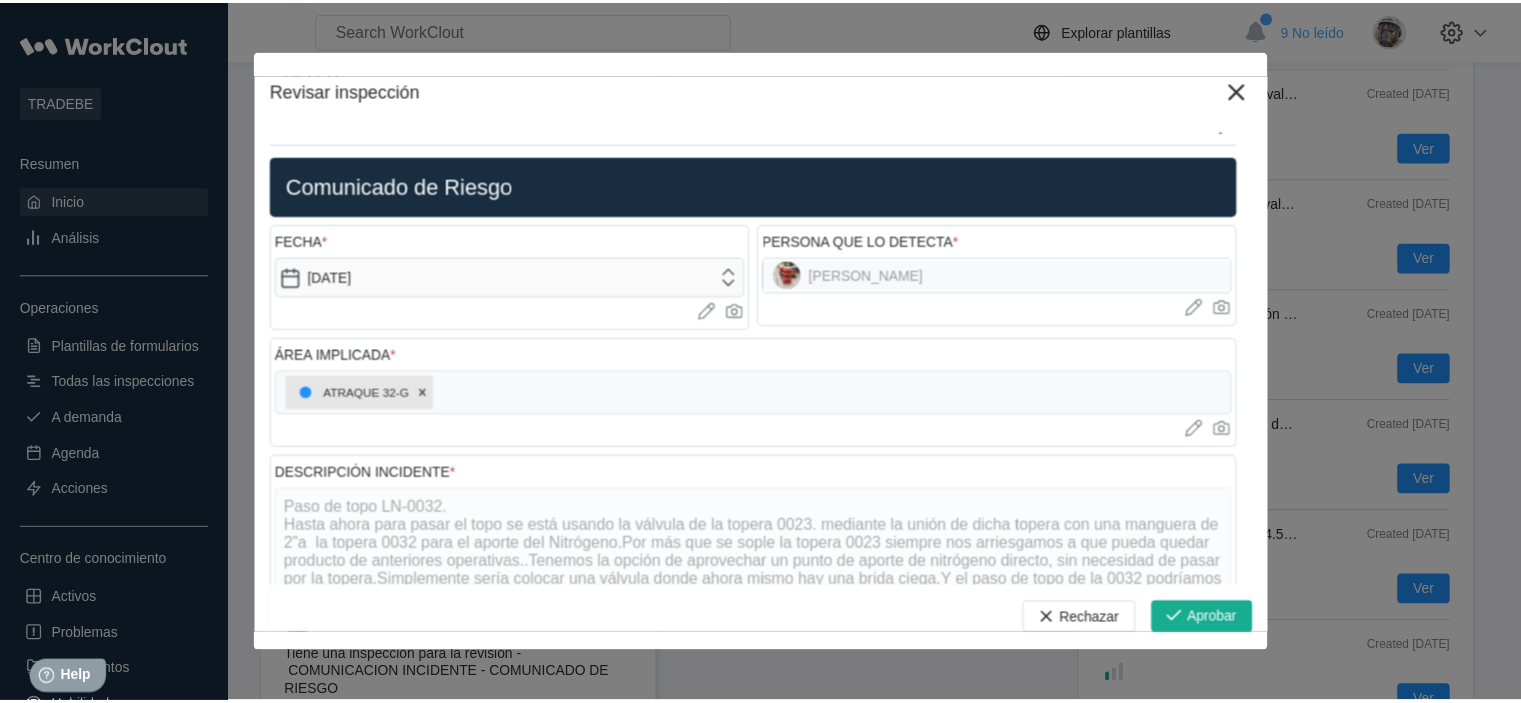scroll, scrollTop: 300, scrollLeft: 0, axis: vertical 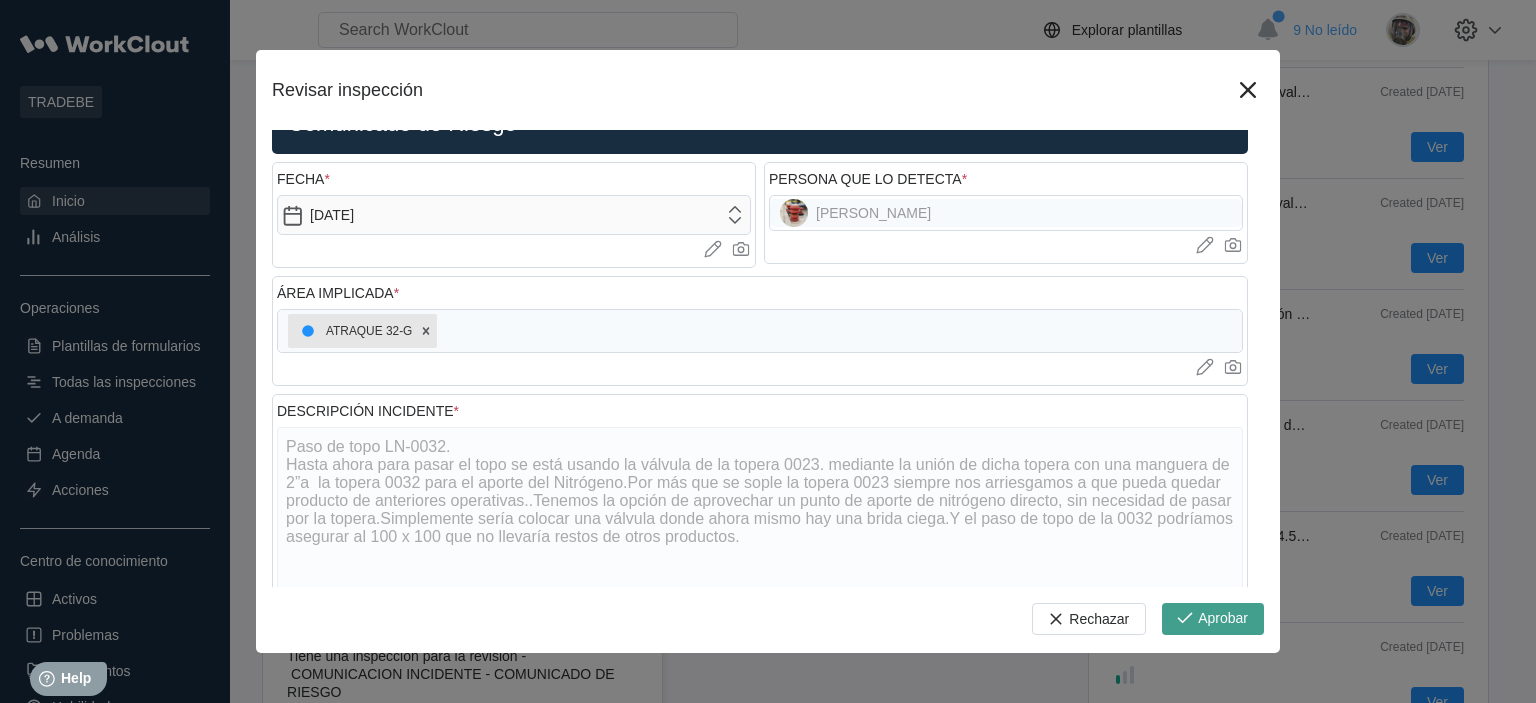 click on "Aprobar" at bounding box center [1213, 619] 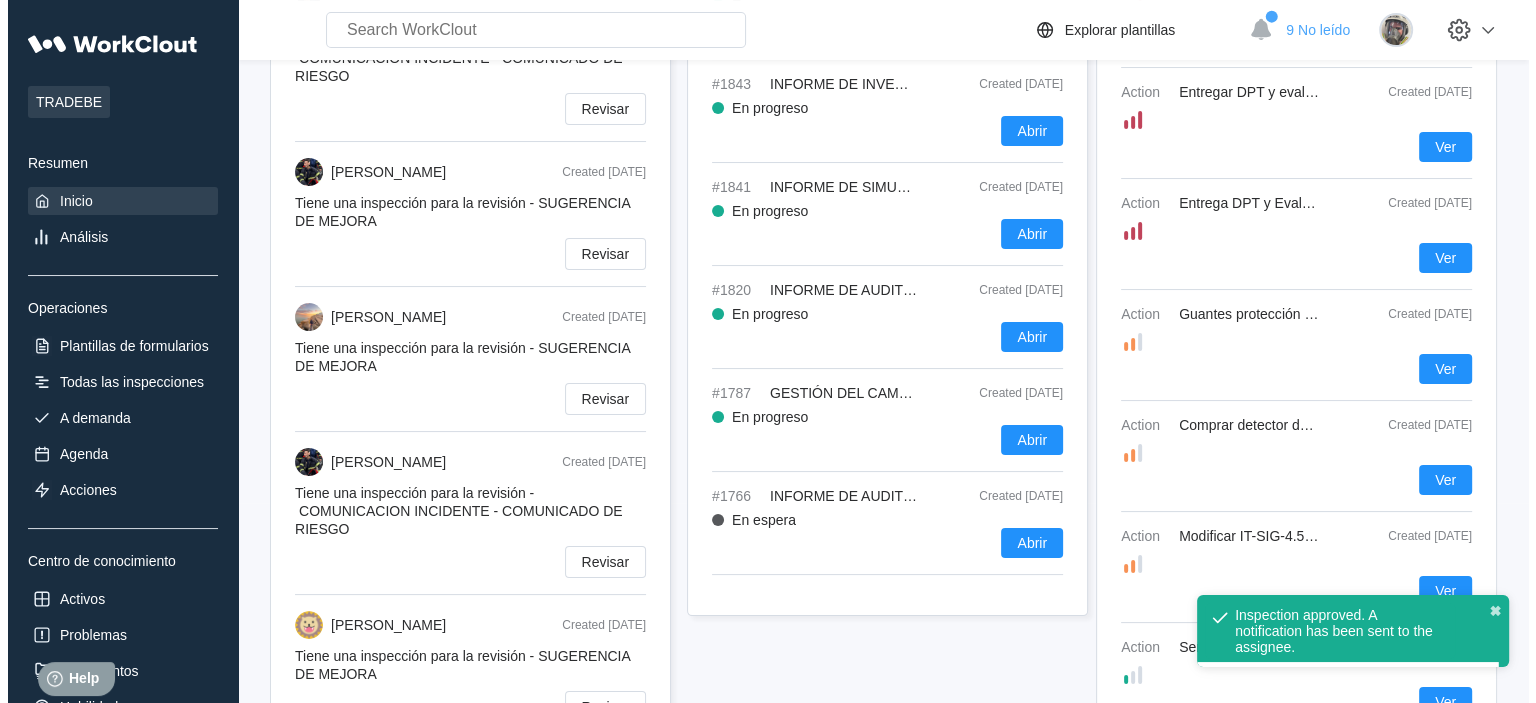 scroll, scrollTop: 300, scrollLeft: 0, axis: vertical 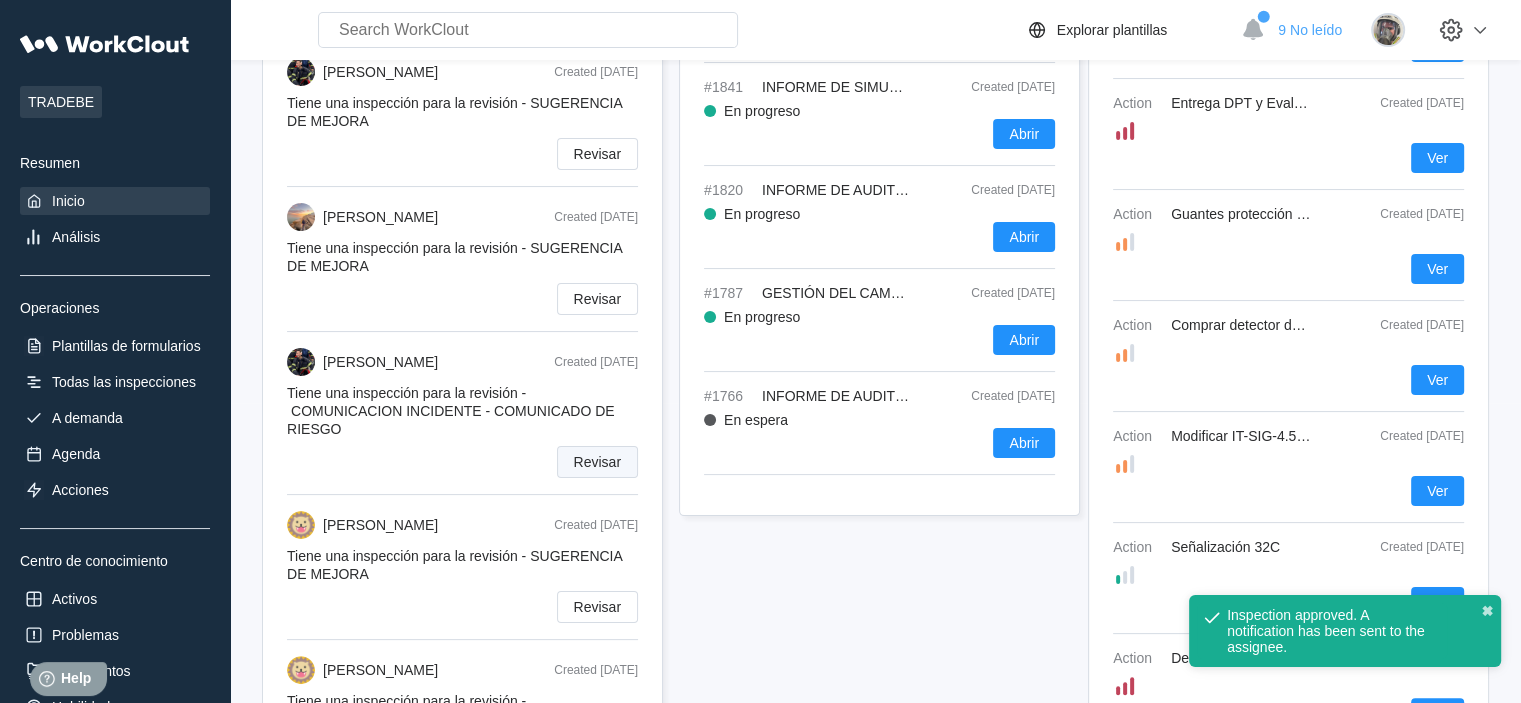 click on "Revisar" at bounding box center (597, 462) 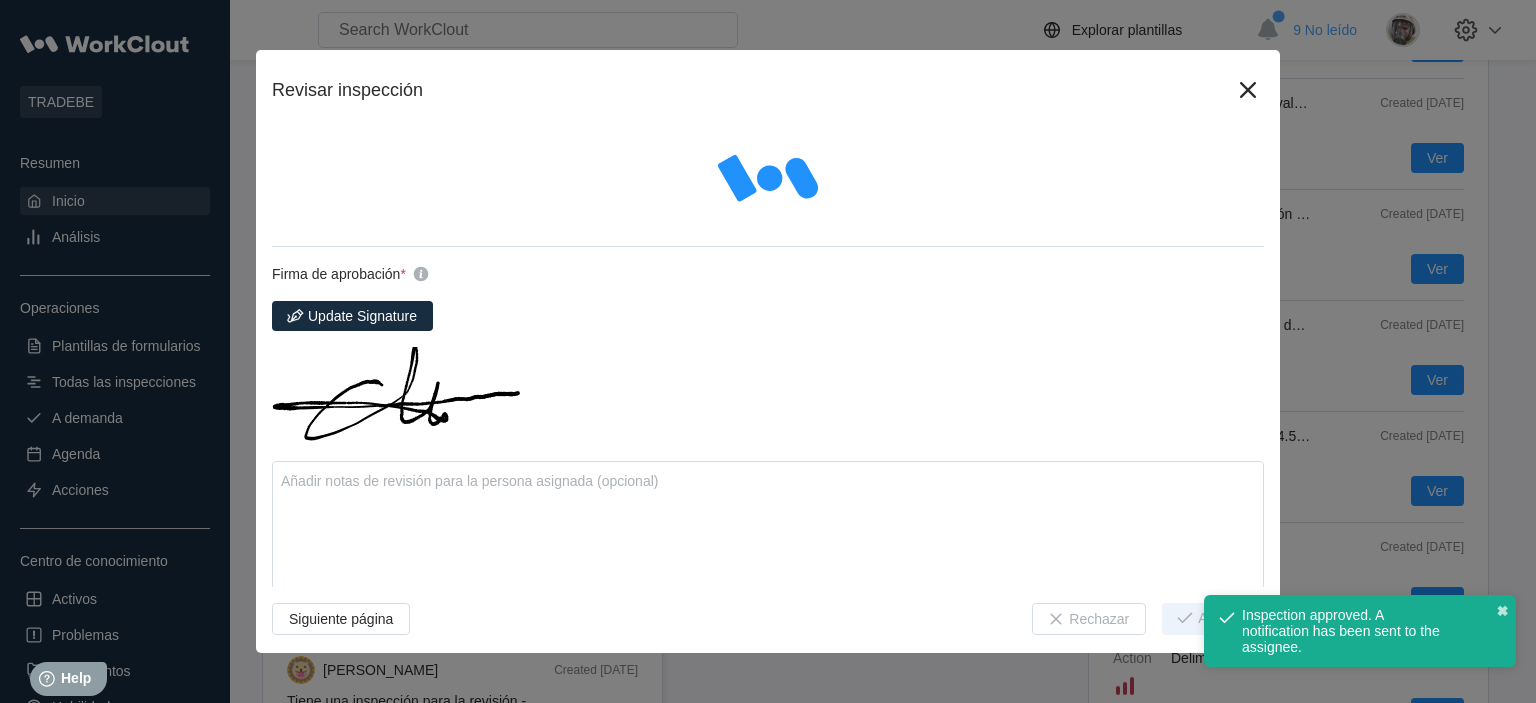 type on "x" 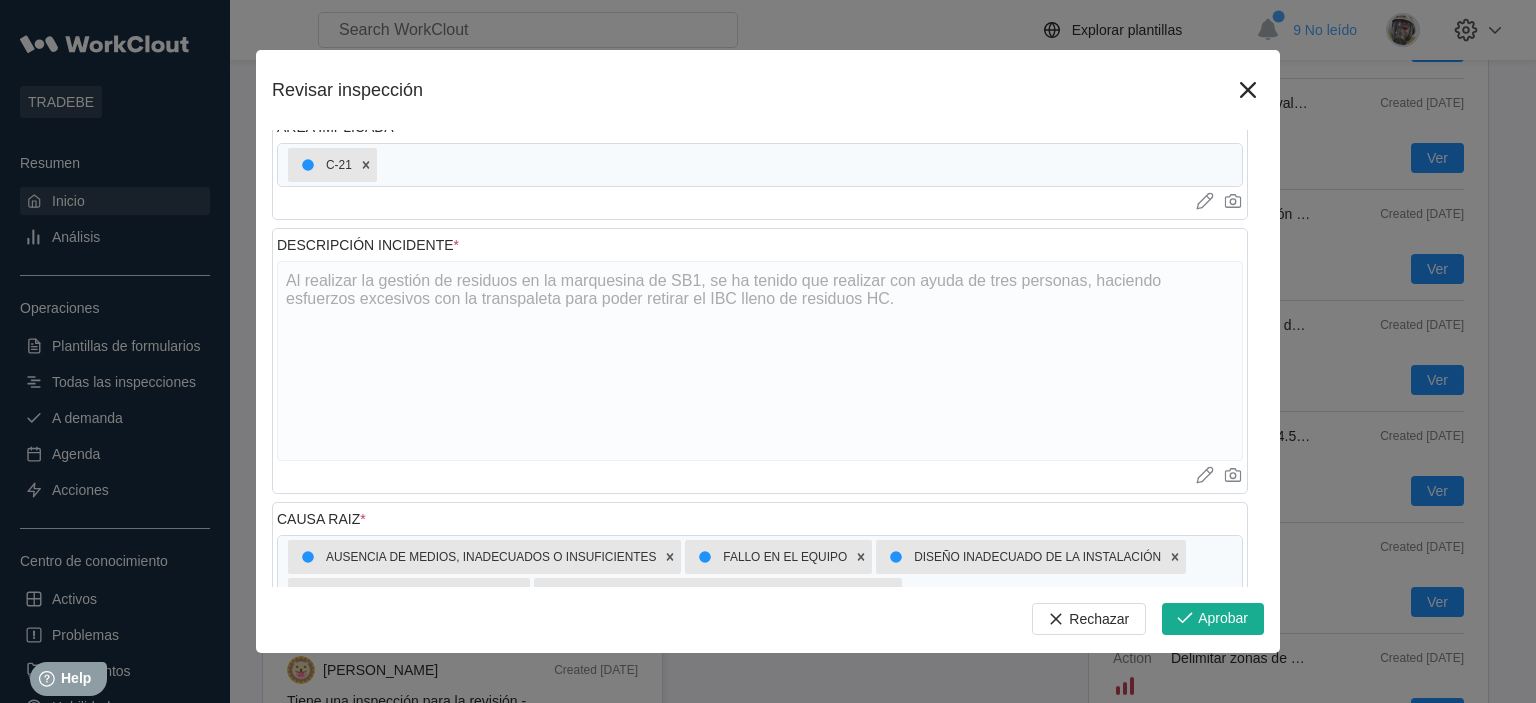scroll, scrollTop: 500, scrollLeft: 0, axis: vertical 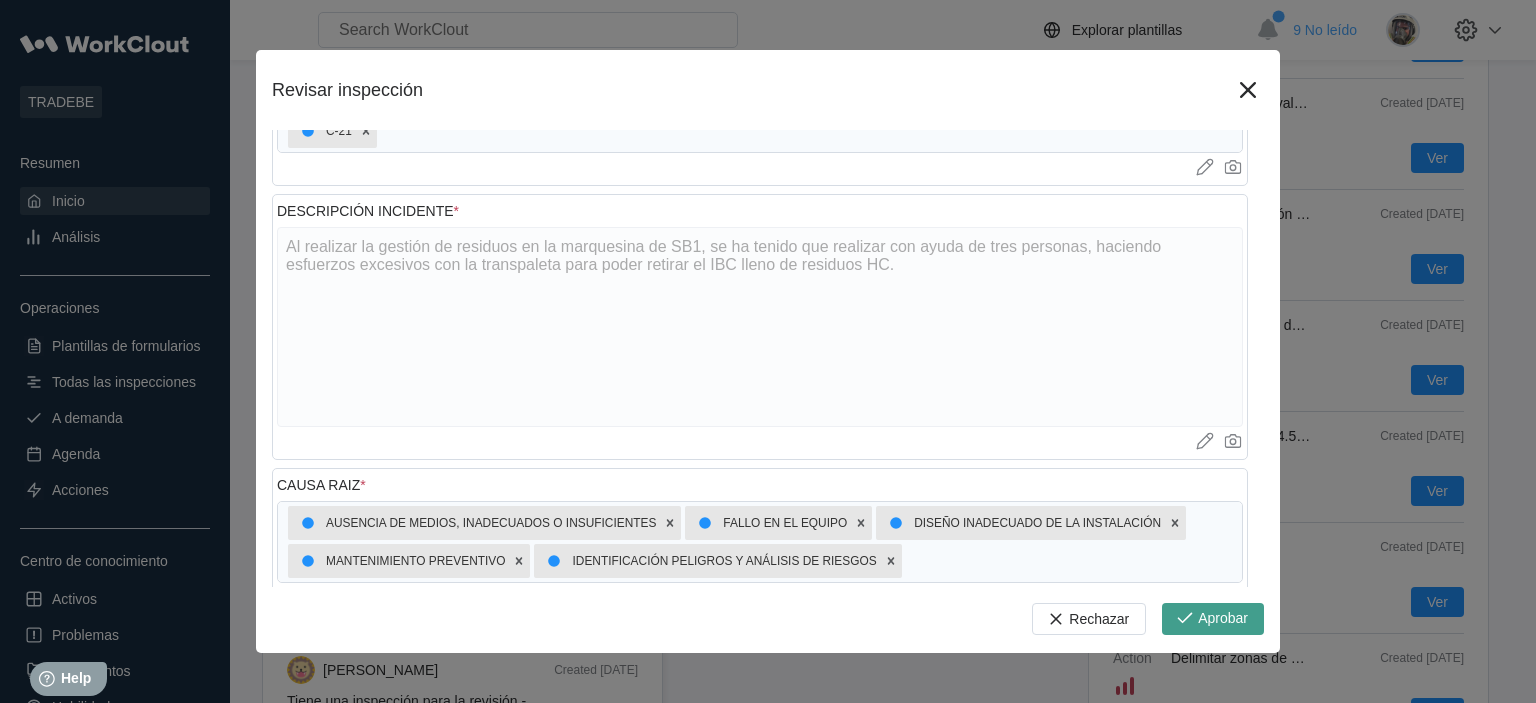 click on "Aprobar" at bounding box center [1223, 619] 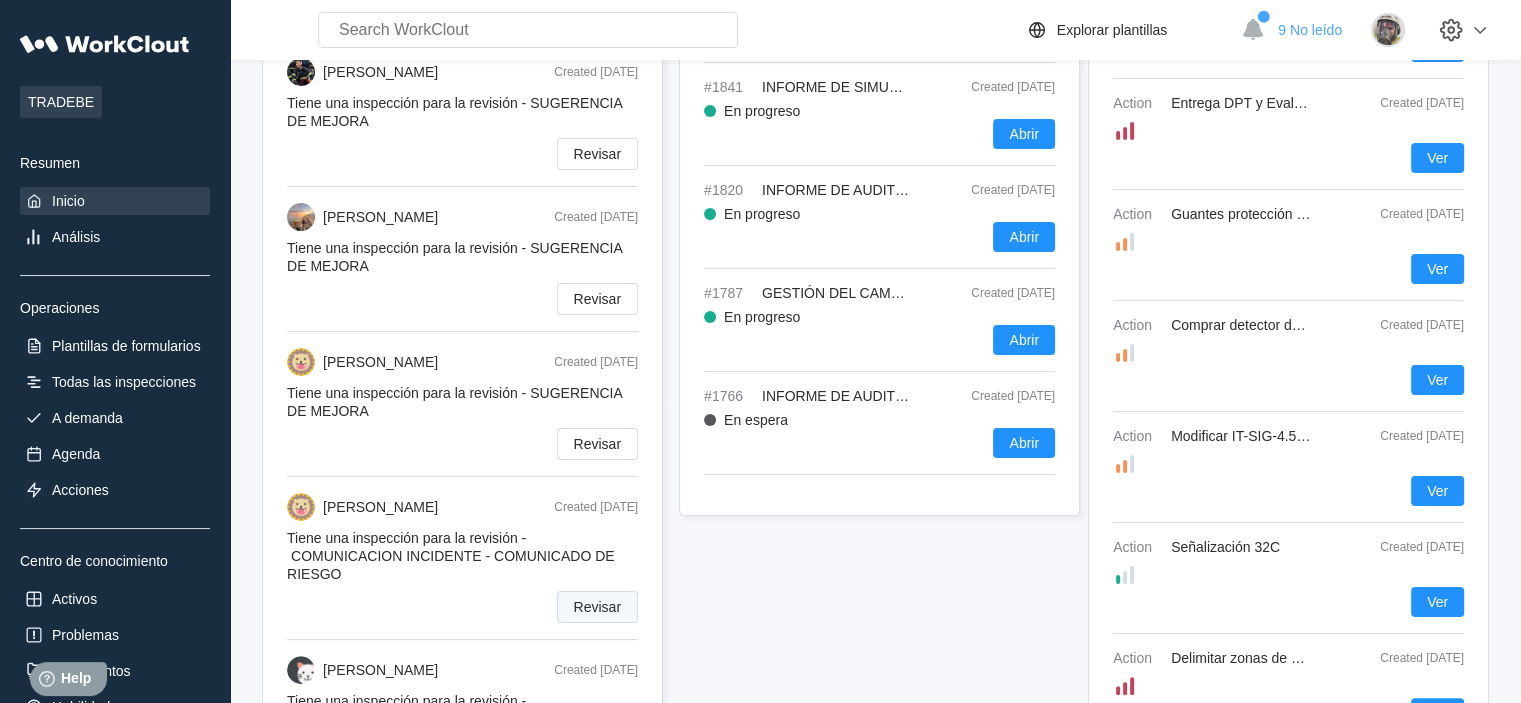click on "Revisar" at bounding box center [597, 607] 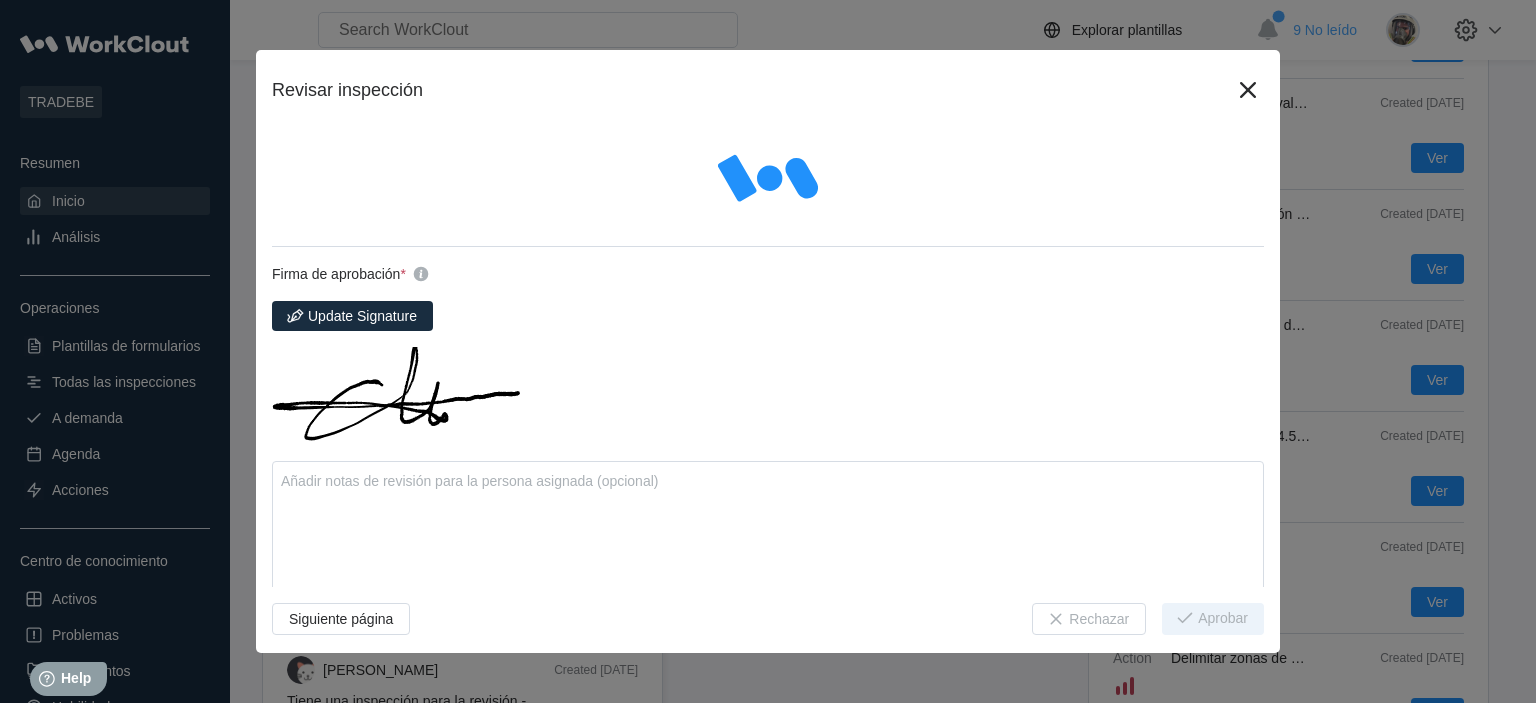 type on "x" 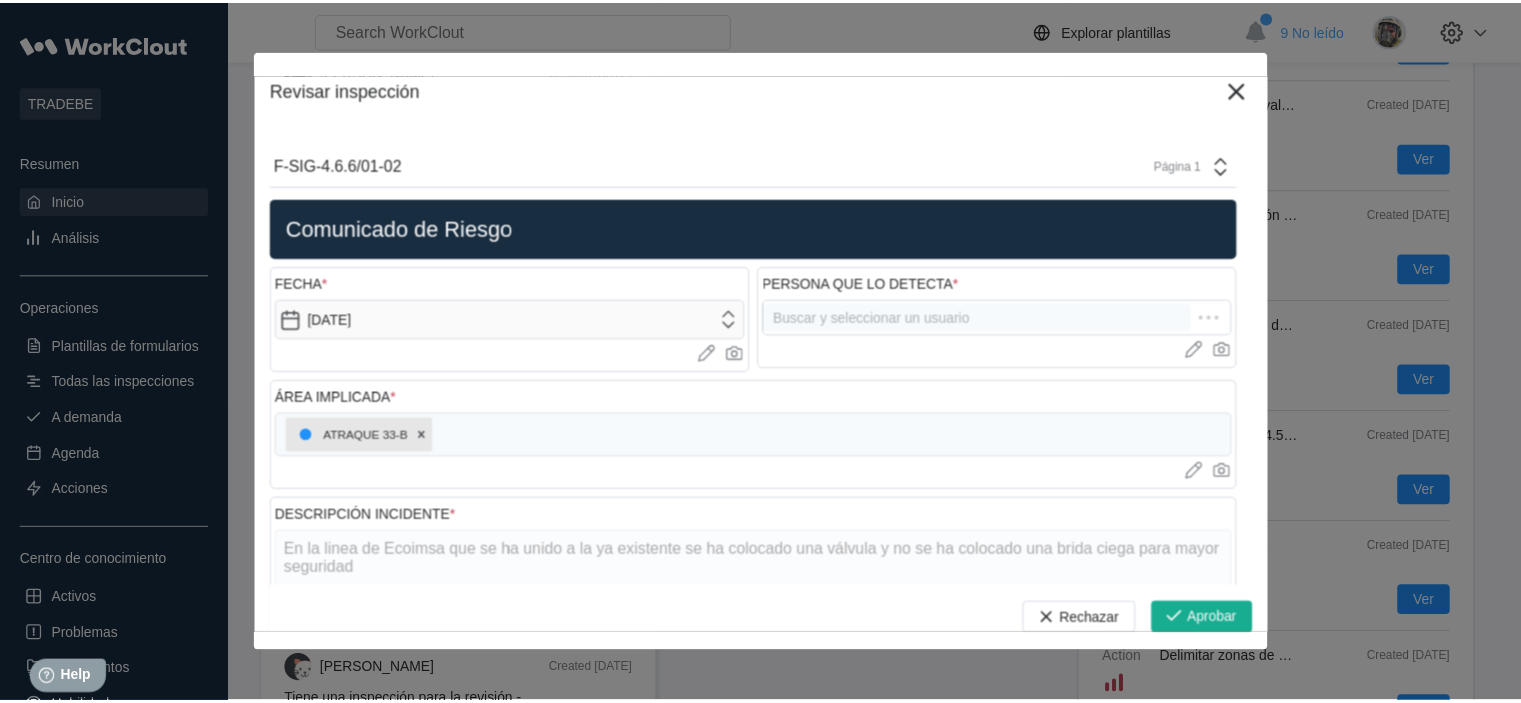 scroll, scrollTop: 200, scrollLeft: 0, axis: vertical 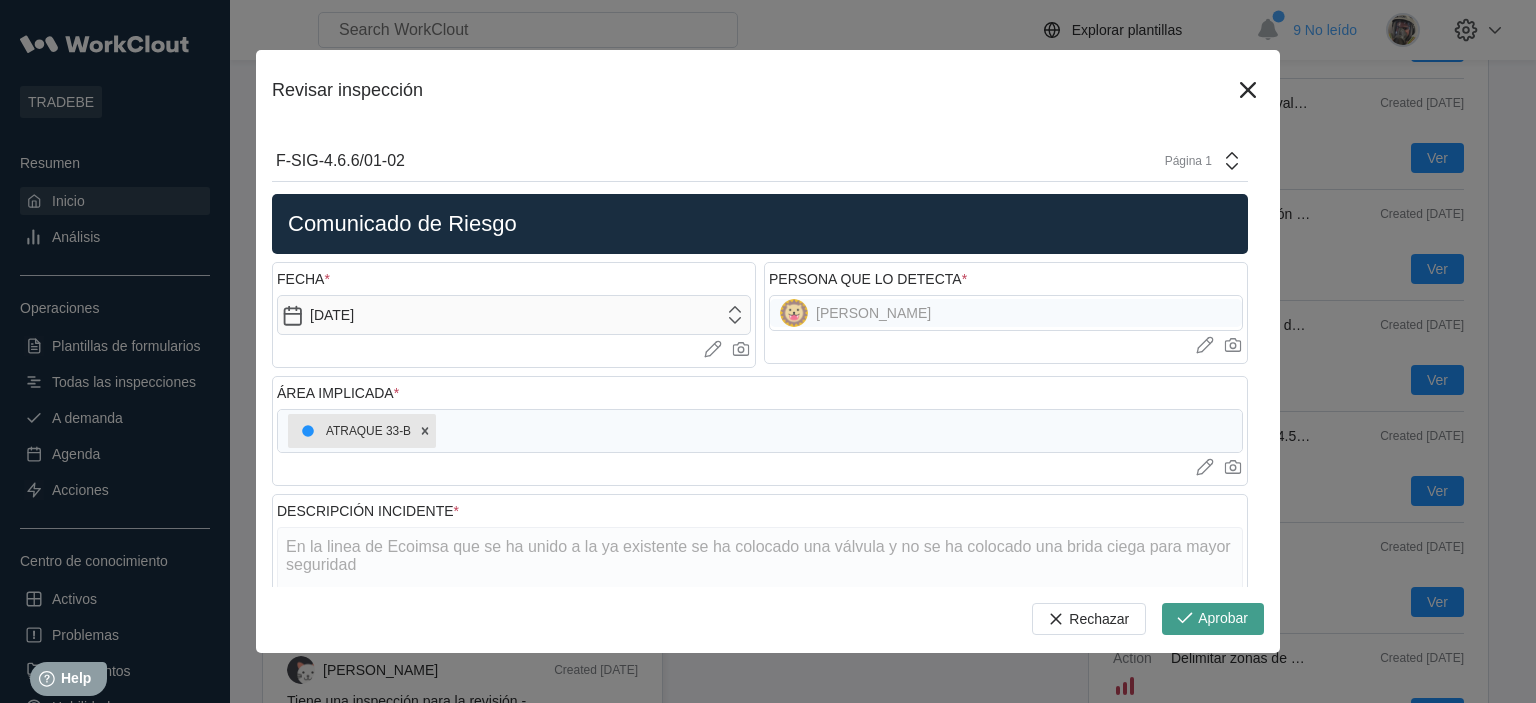click on "Aprobar" at bounding box center (1223, 619) 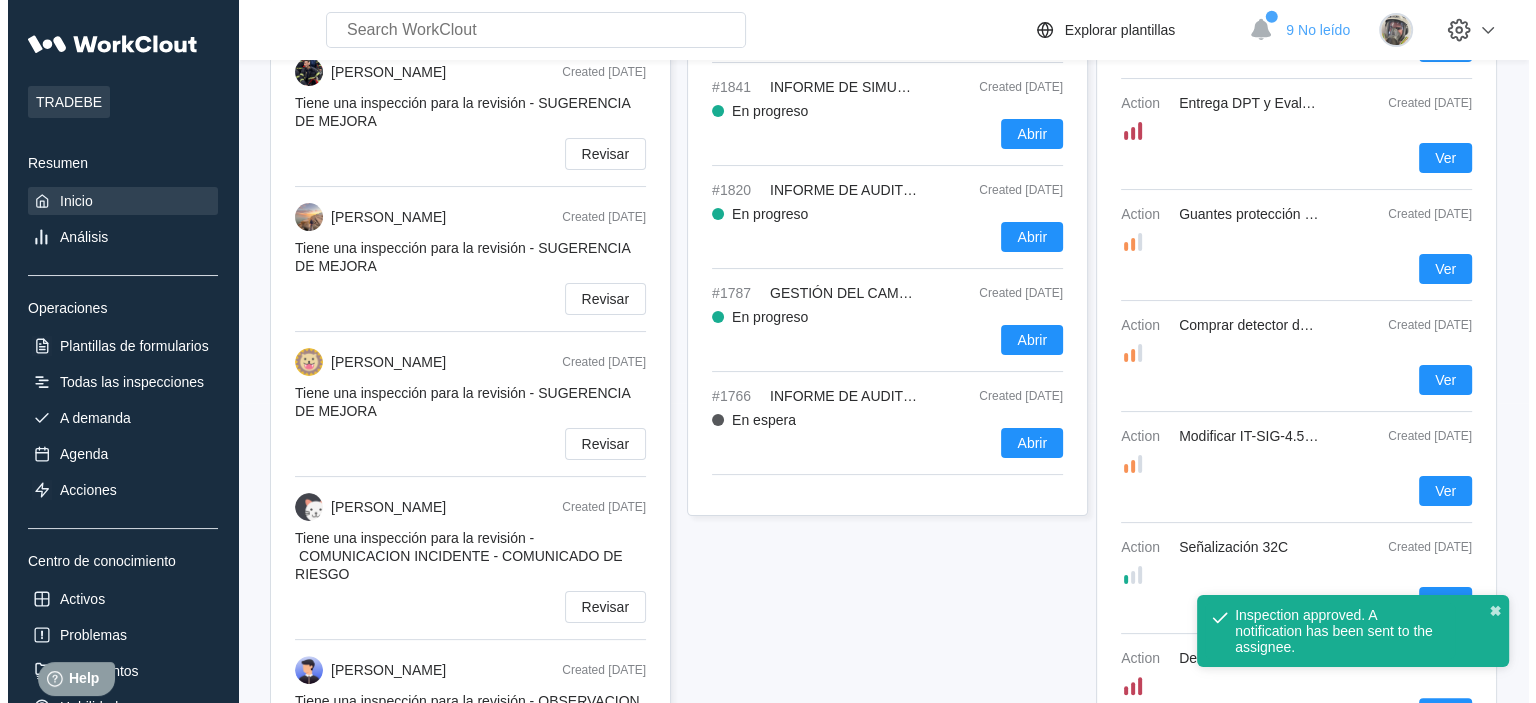 scroll, scrollTop: 400, scrollLeft: 0, axis: vertical 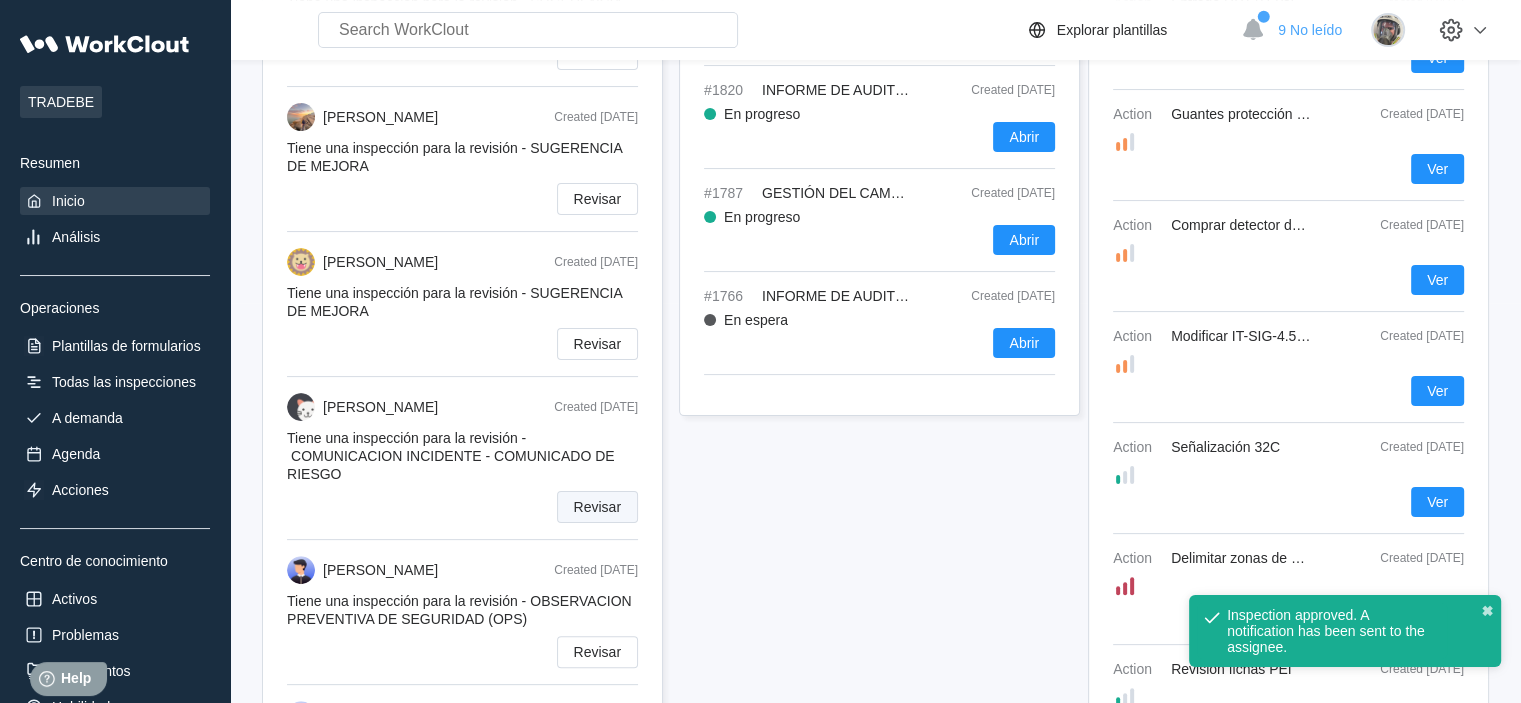 click on "Revisar" at bounding box center [597, 507] 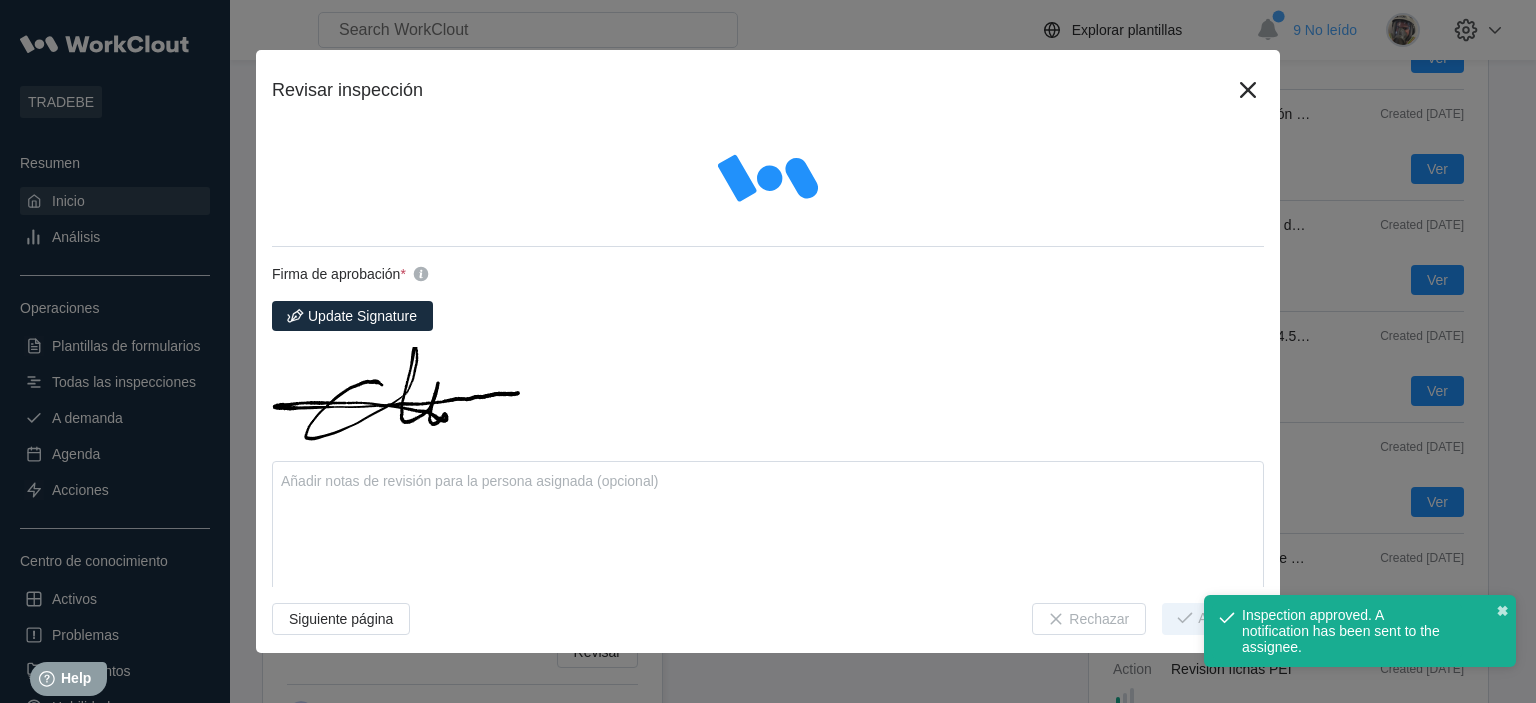 type on "x" 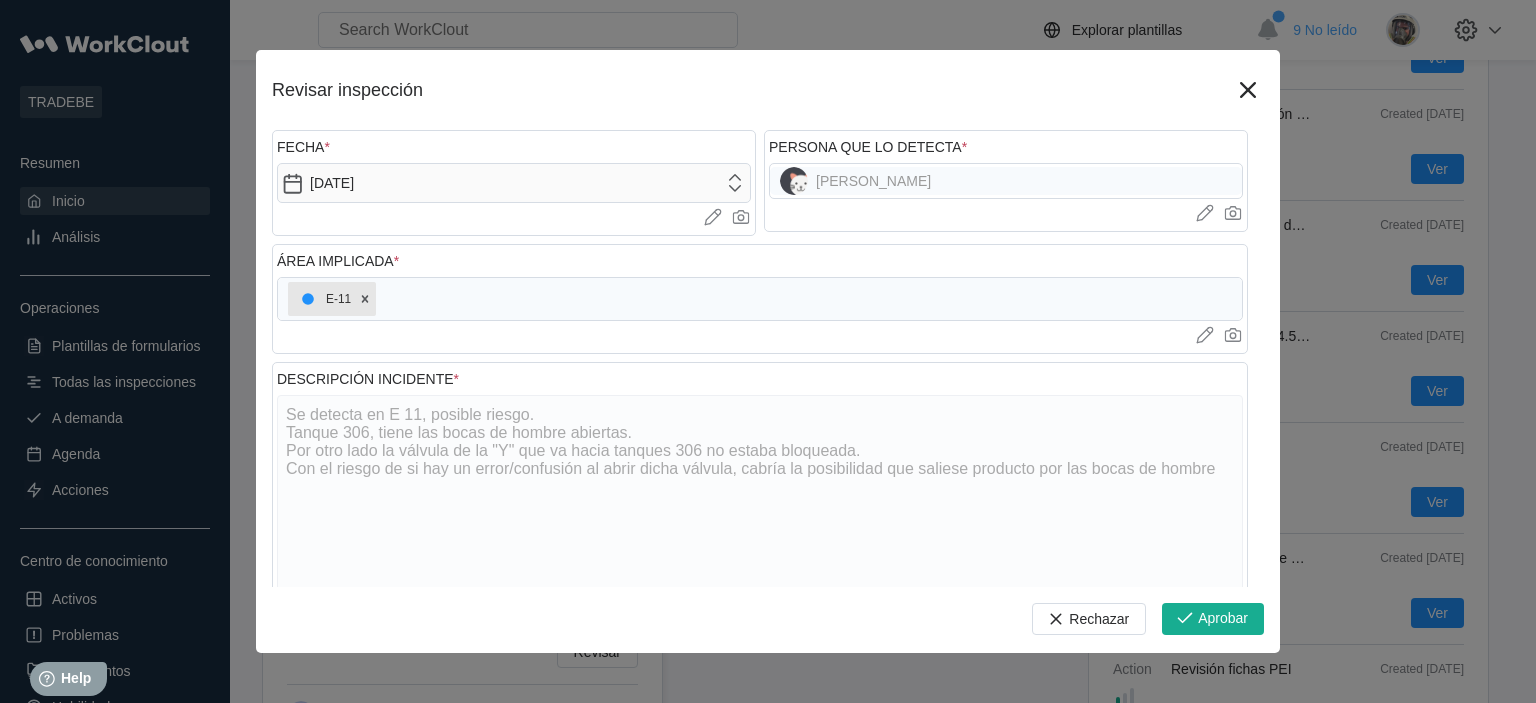 scroll, scrollTop: 432, scrollLeft: 0, axis: vertical 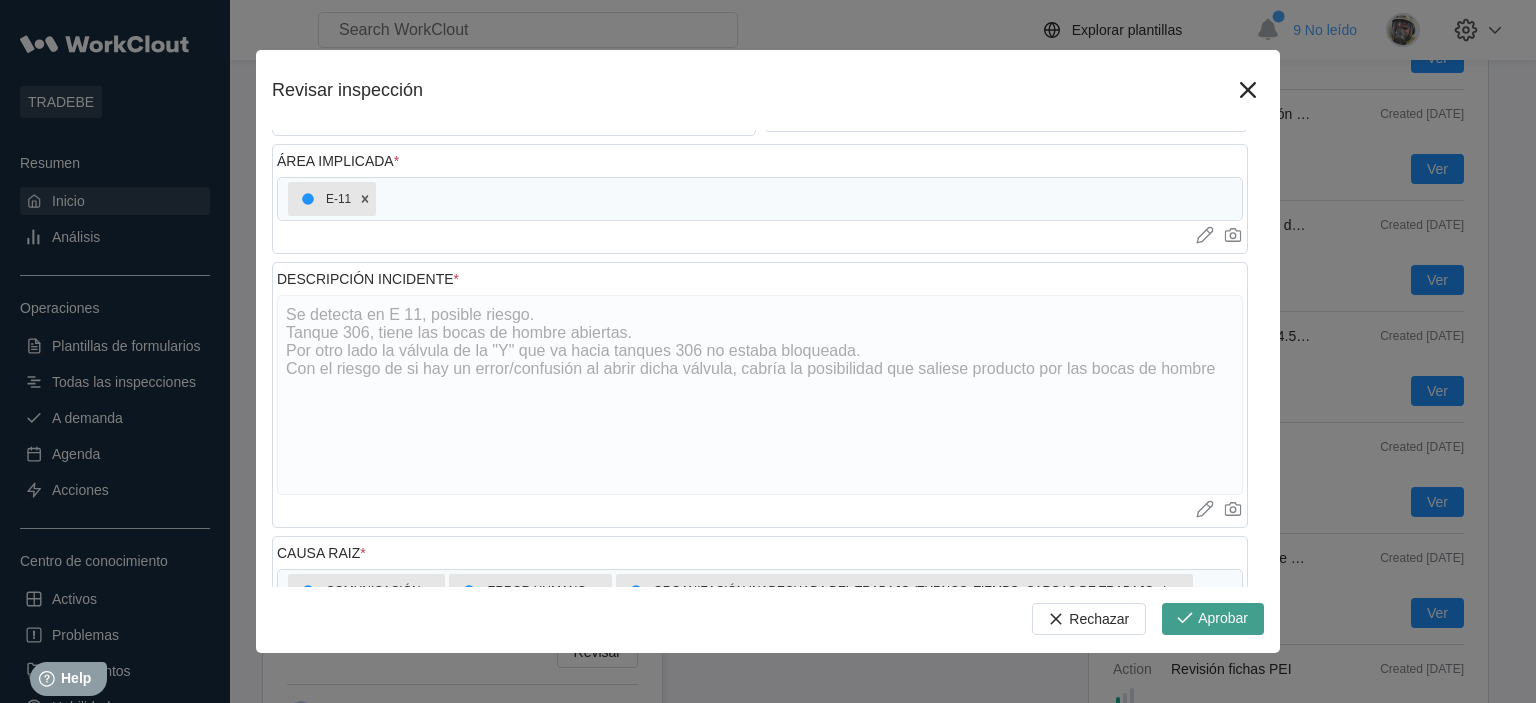 click on "Aprobar" at bounding box center [1213, 619] 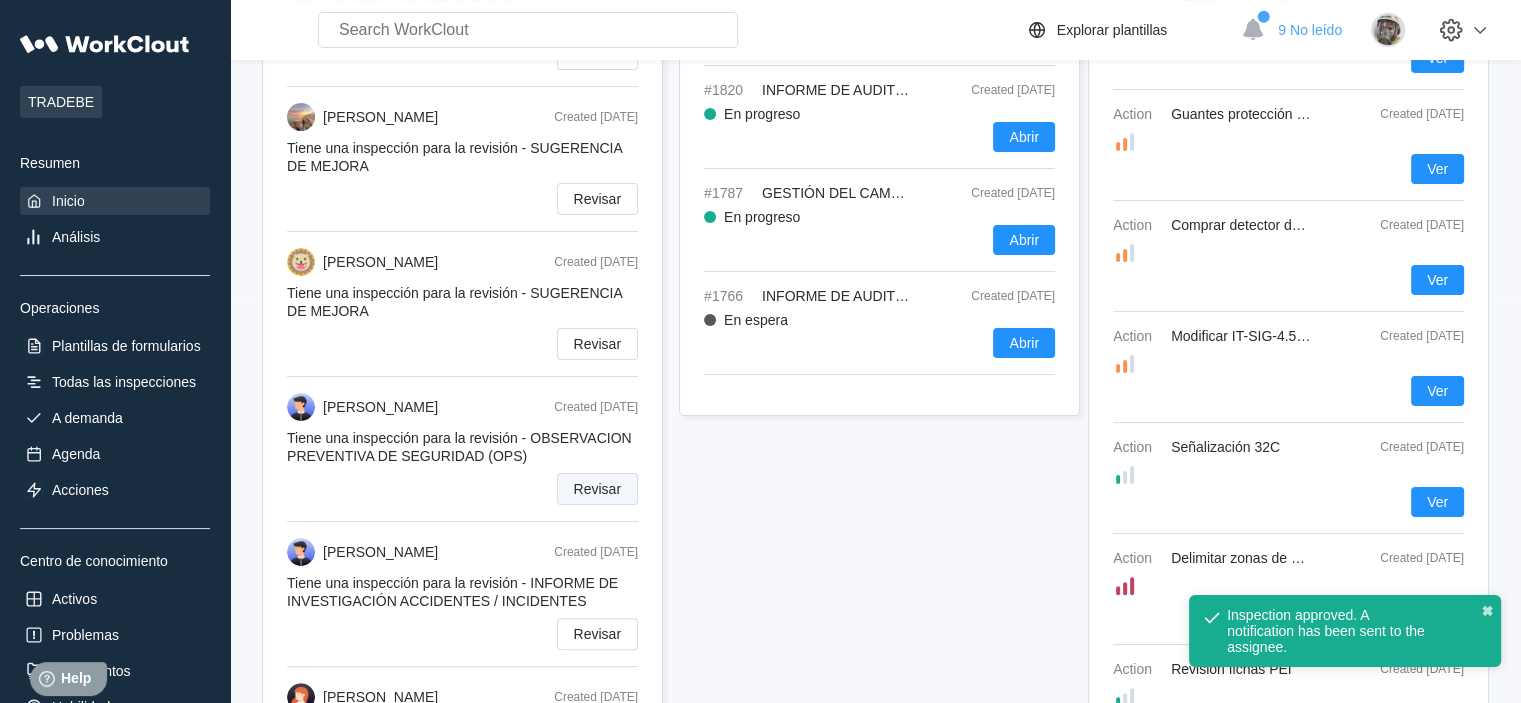 click on "Revisar" at bounding box center [597, 489] 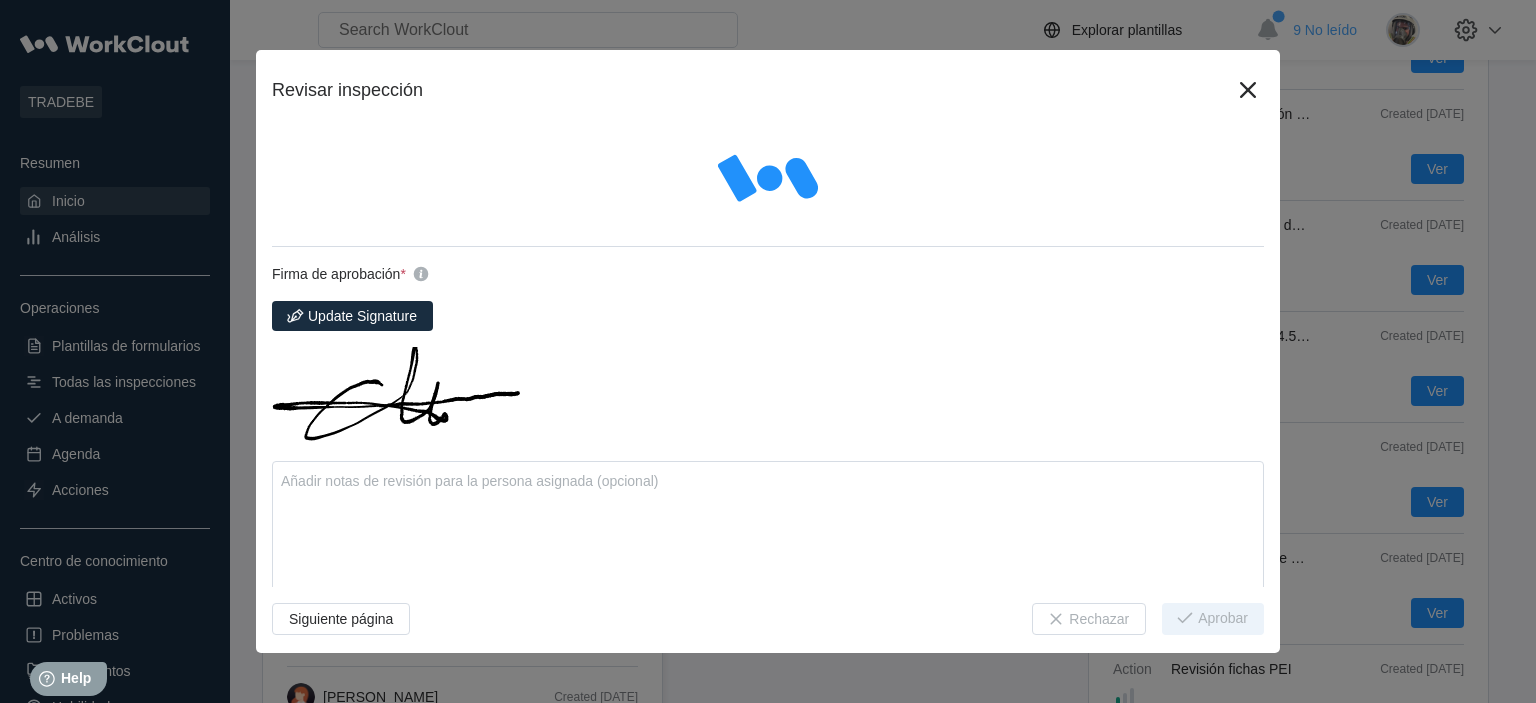 type on "x" 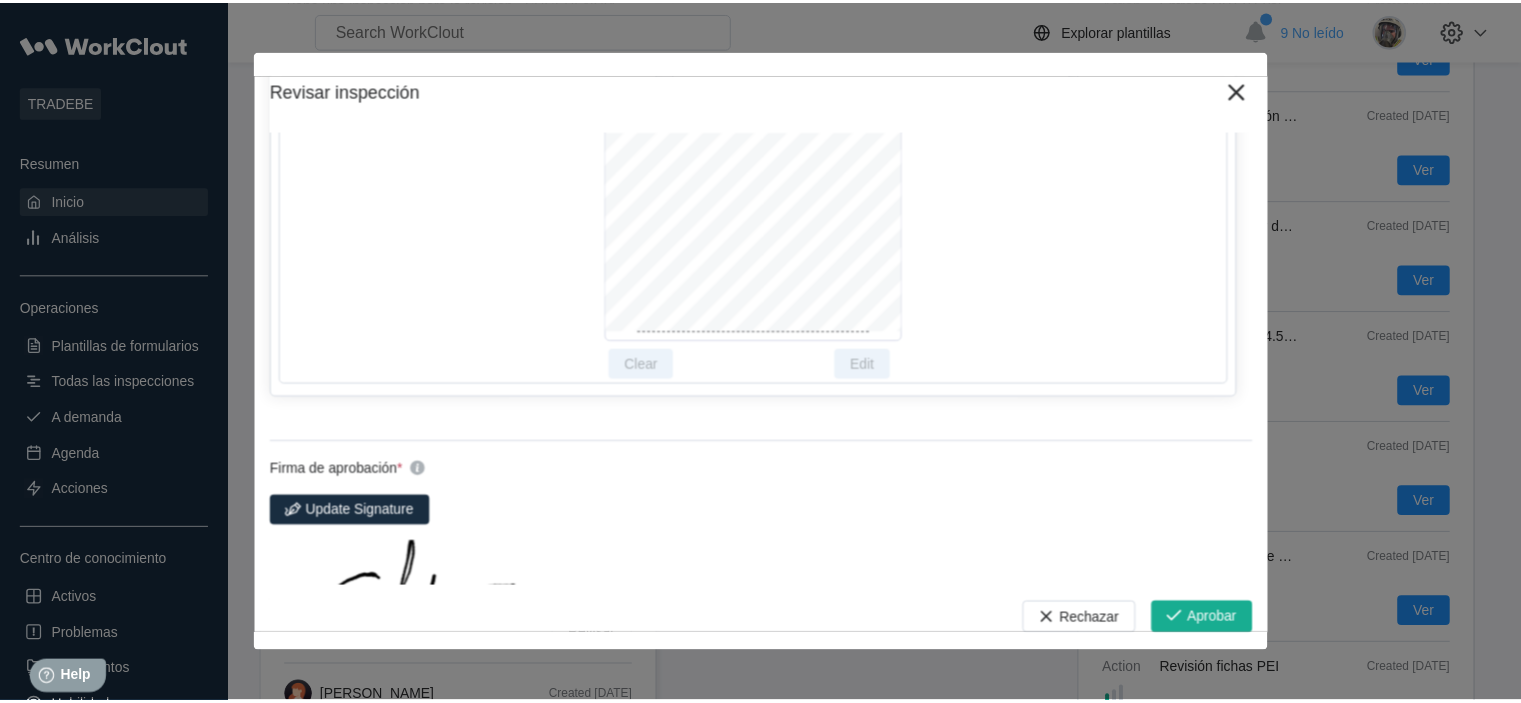scroll, scrollTop: 7200, scrollLeft: 0, axis: vertical 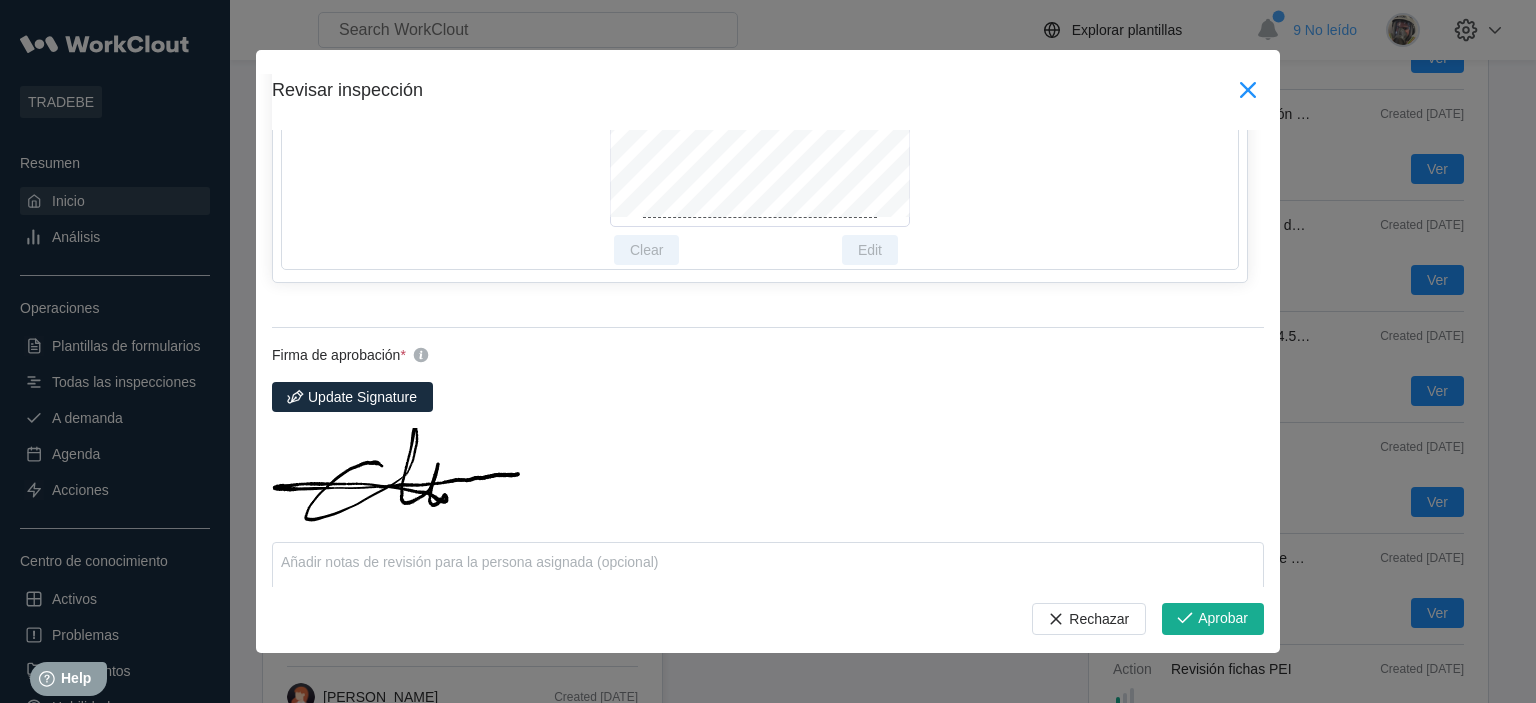 click 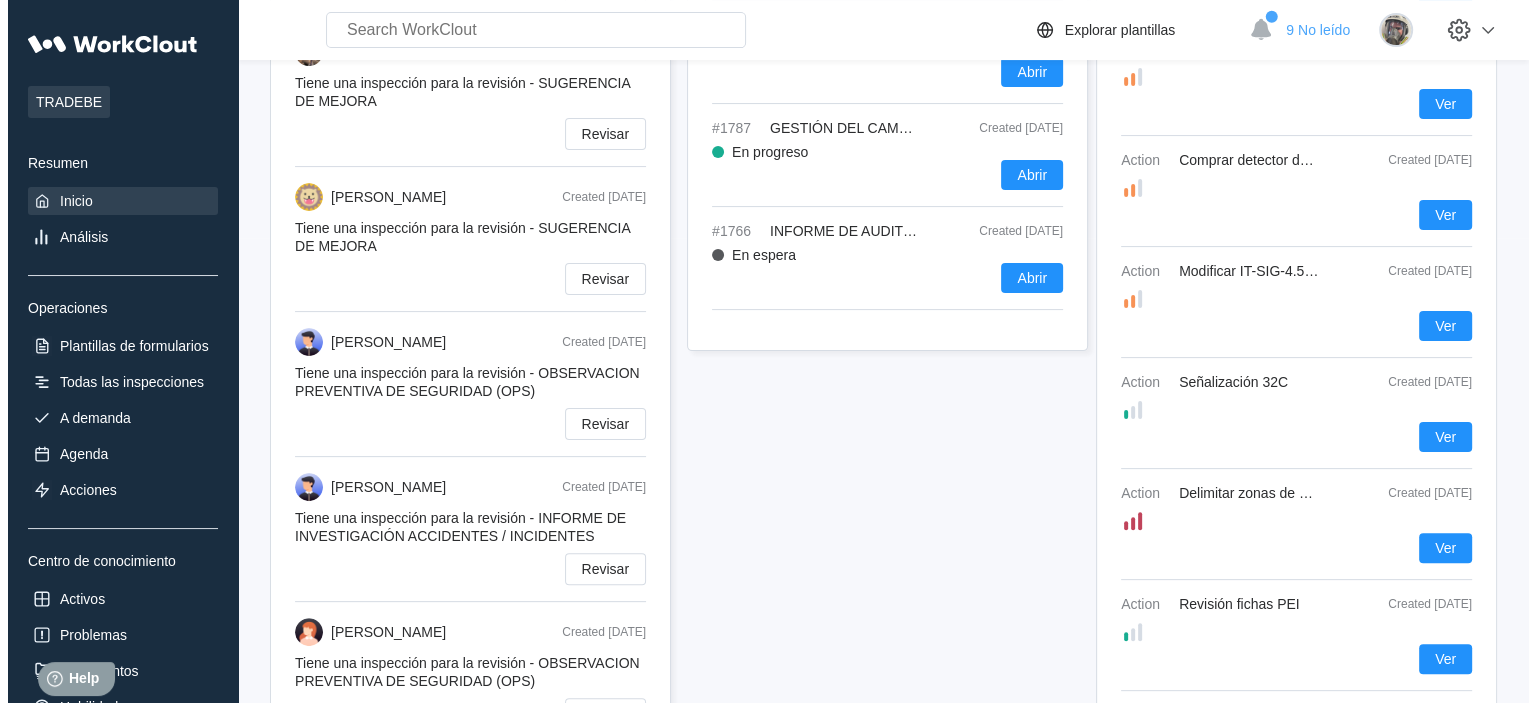 scroll, scrollTop: 500, scrollLeft: 0, axis: vertical 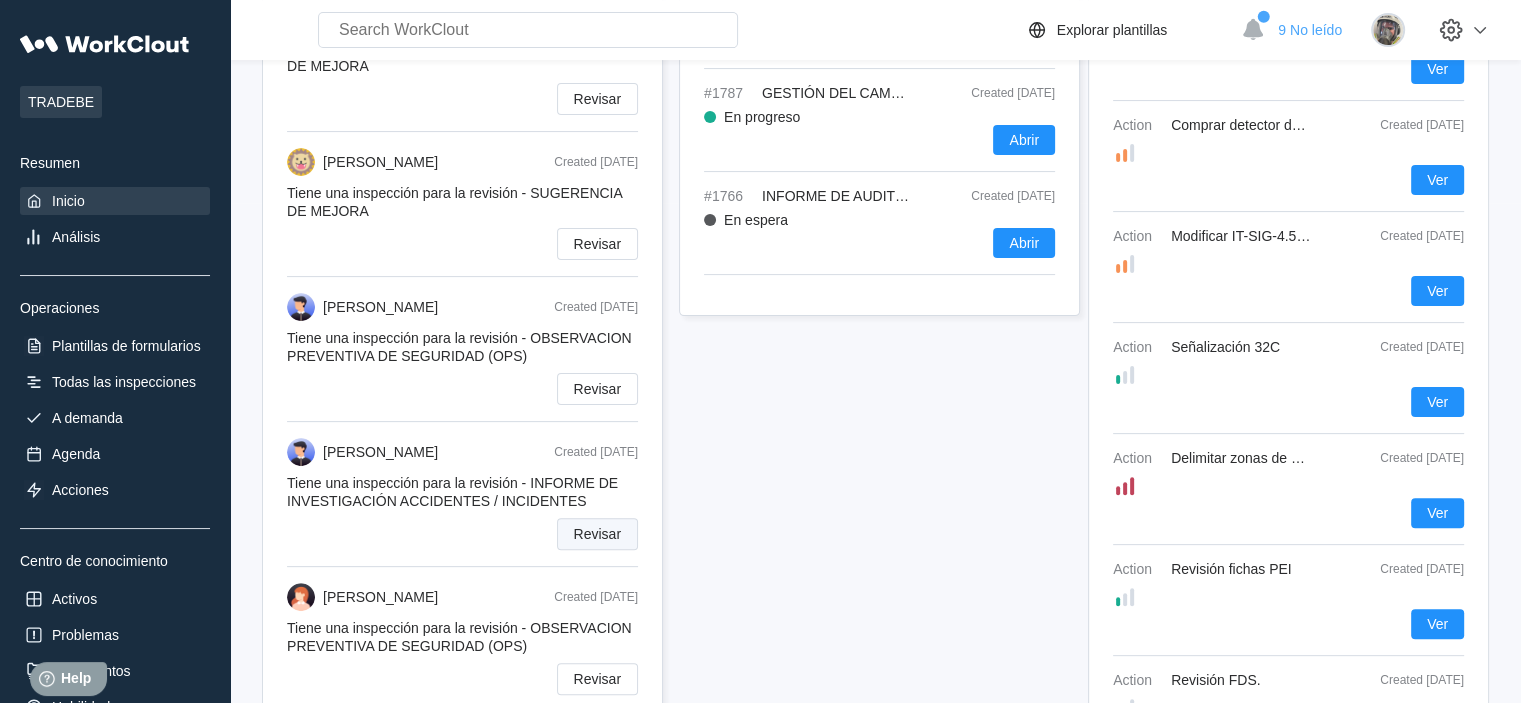 click on "Revisar" at bounding box center (597, 534) 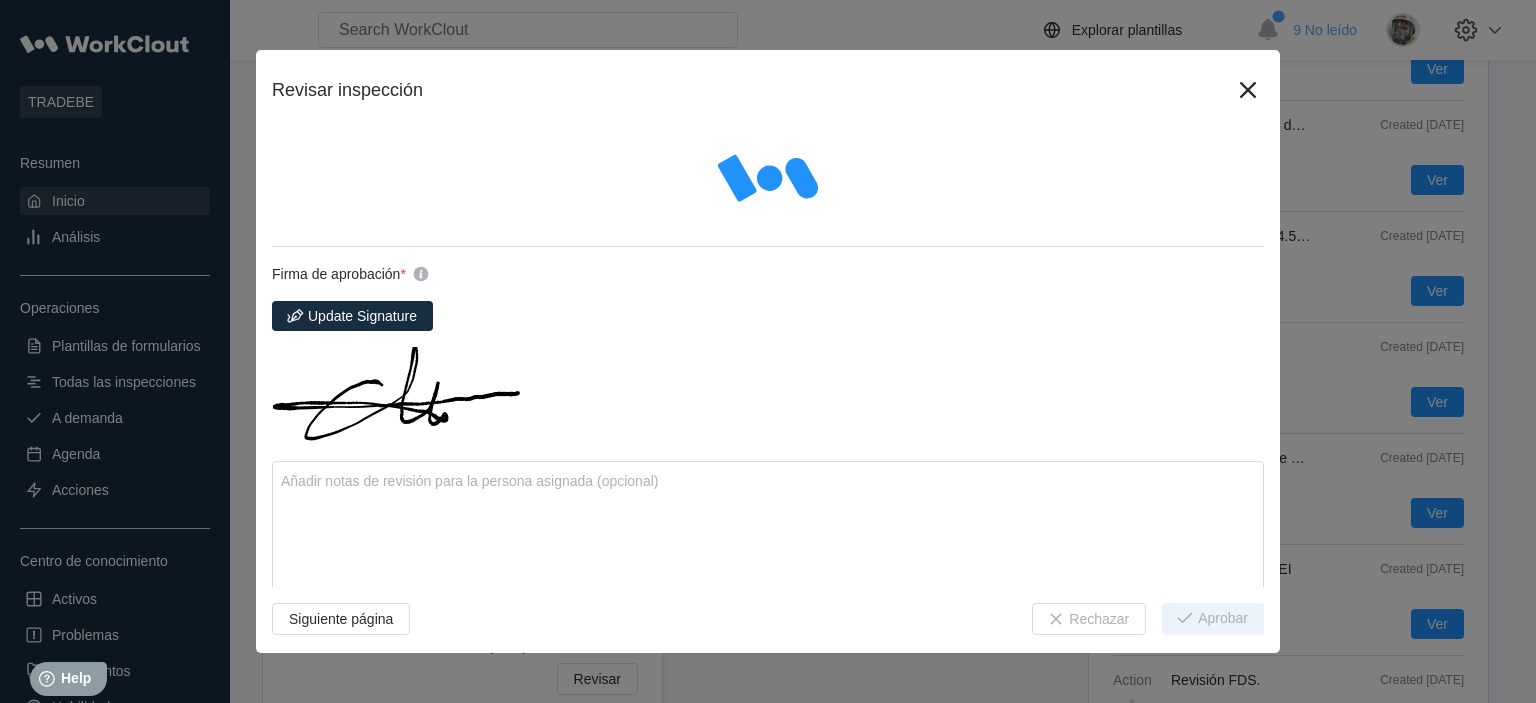 type on "x" 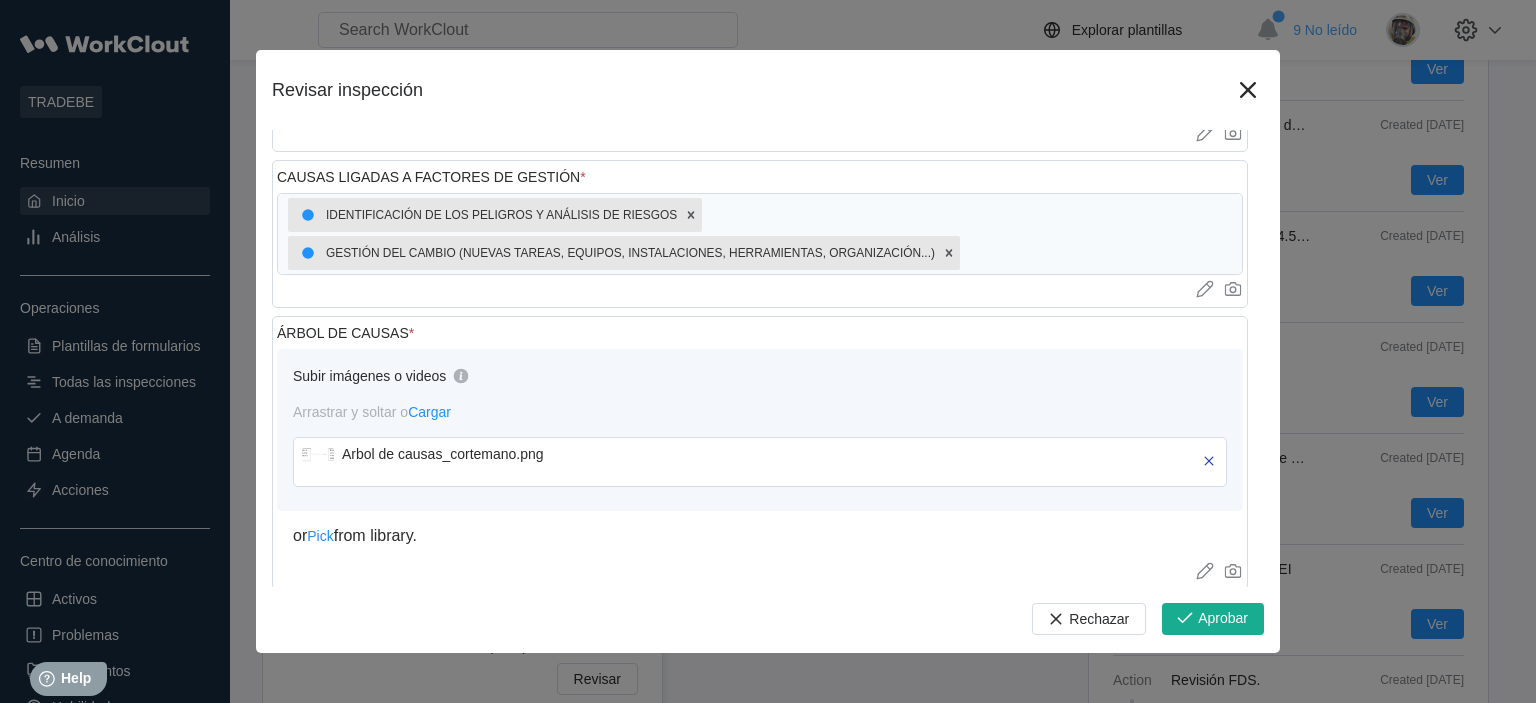 scroll, scrollTop: 3032, scrollLeft: 0, axis: vertical 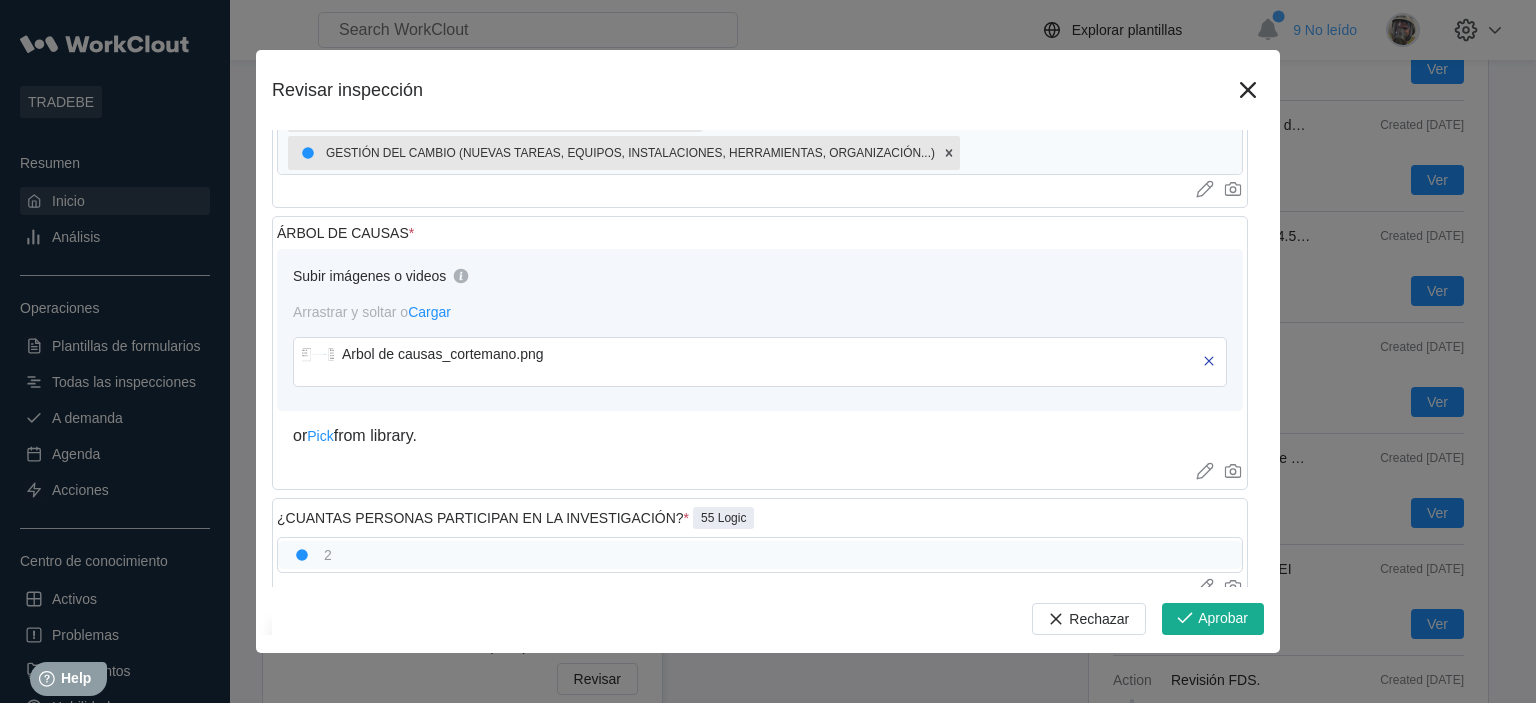 click on "Arbol de causas_cortemano.png" at bounding box center (457, 354) 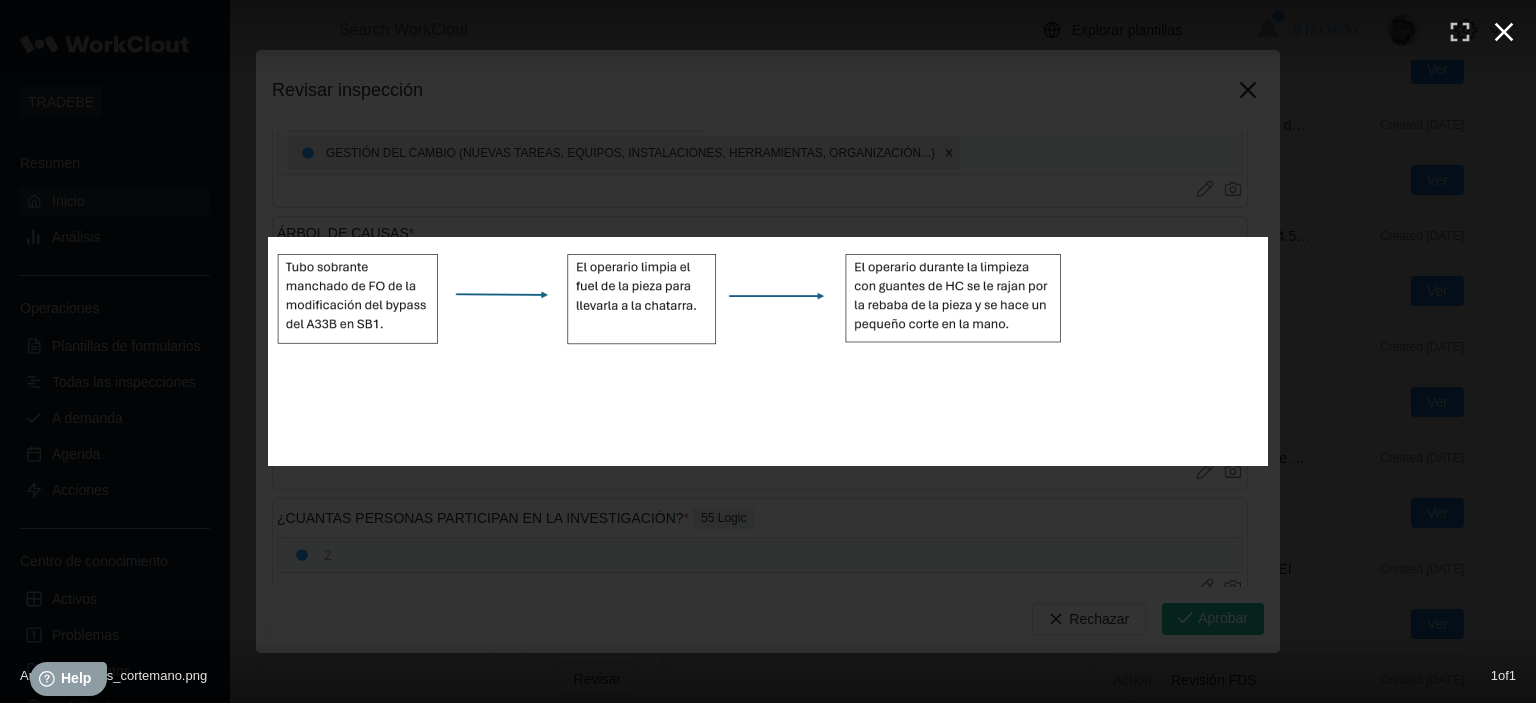 click 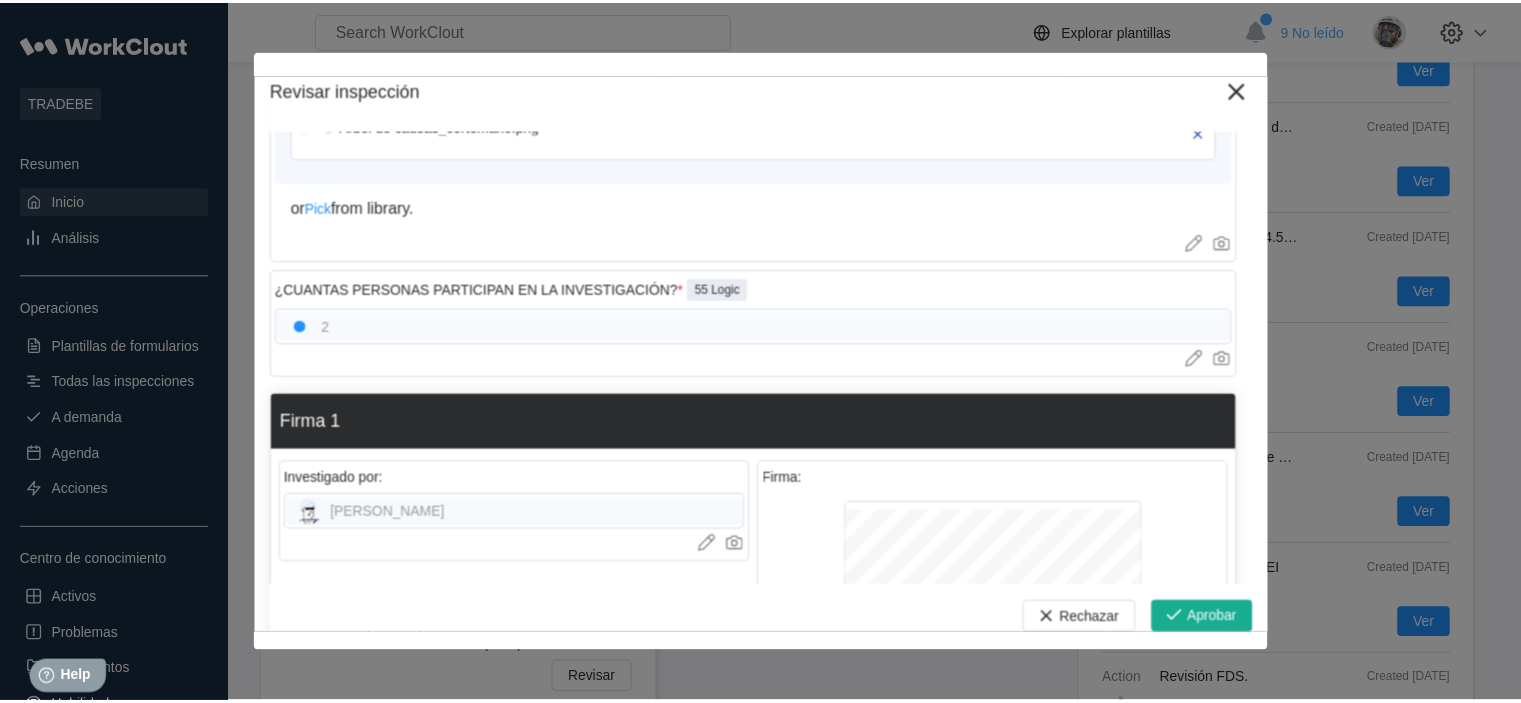 scroll, scrollTop: 3232, scrollLeft: 0, axis: vertical 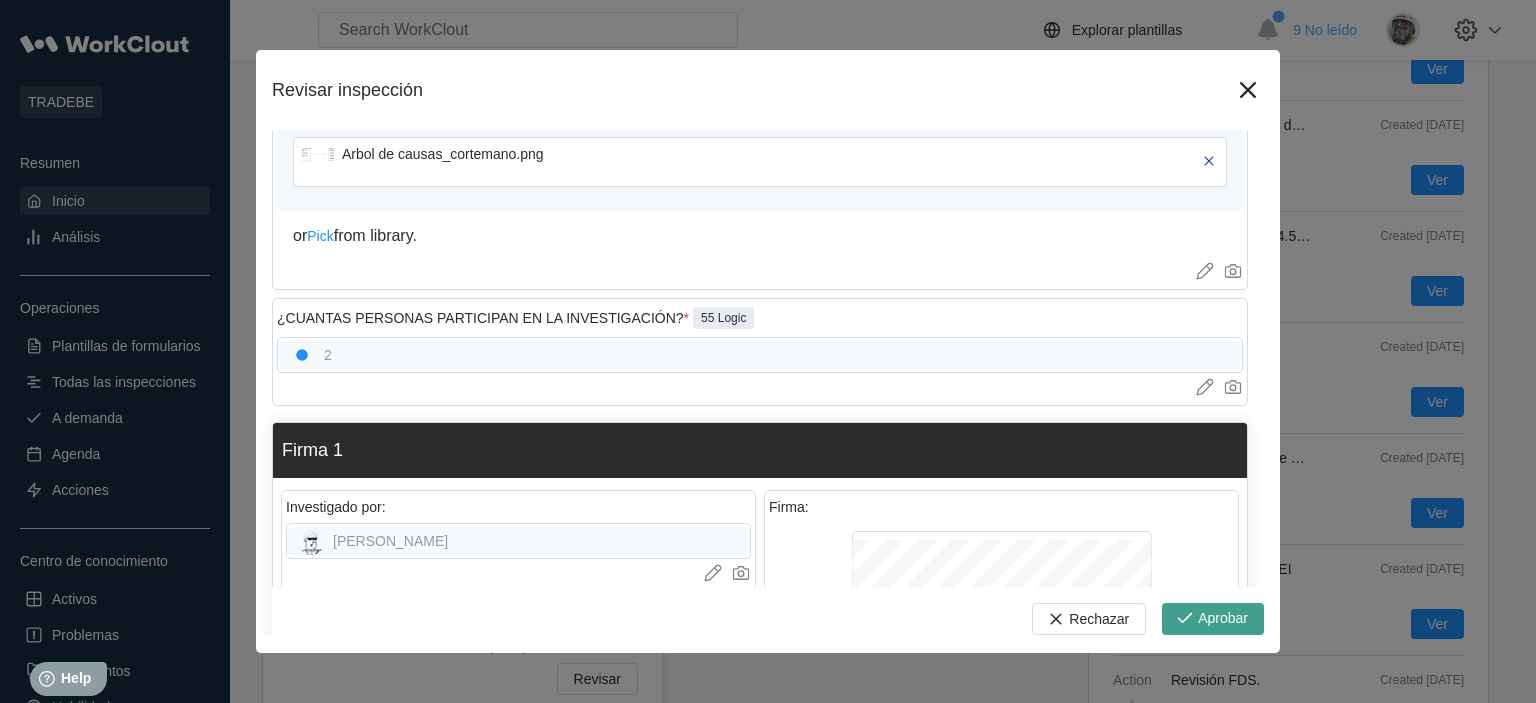click on "Aprobar" at bounding box center (1223, 619) 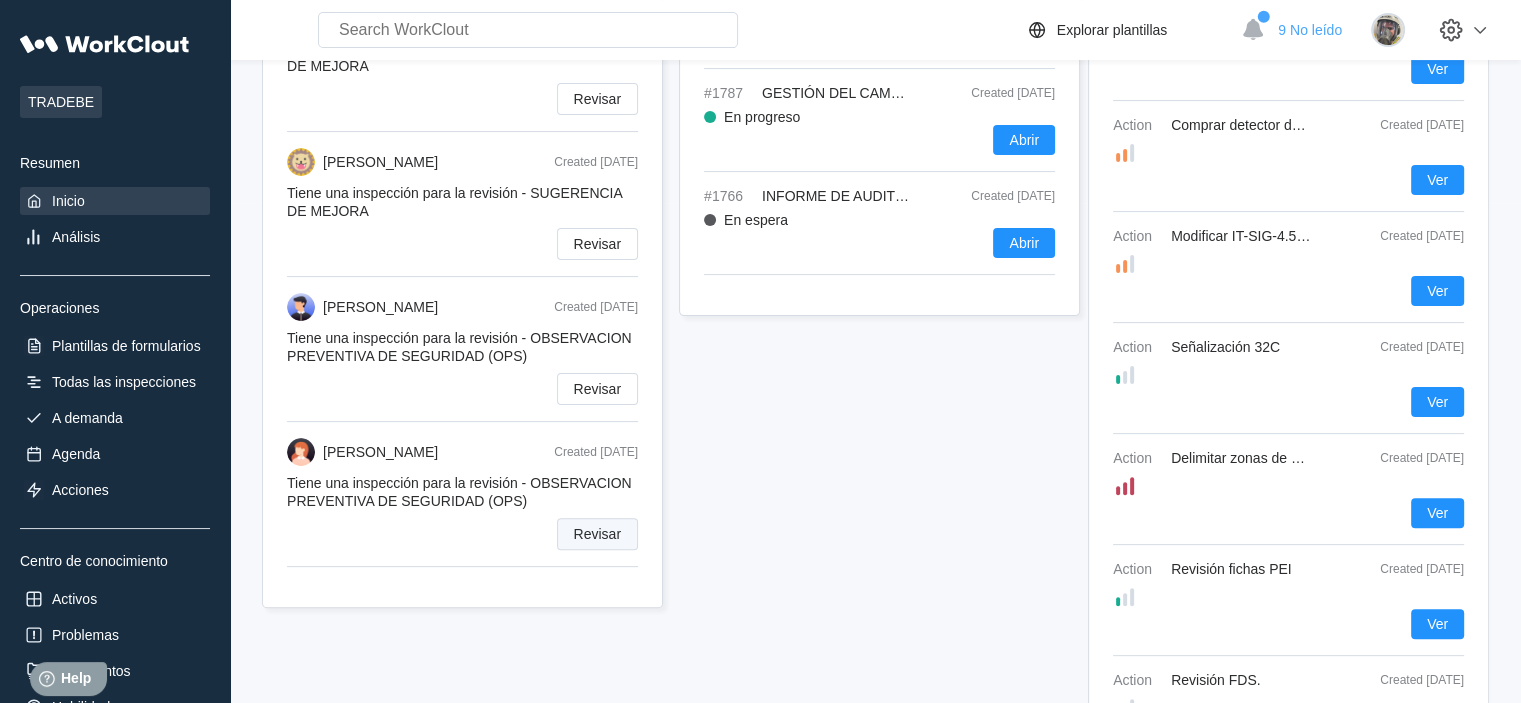click on "Revisar" at bounding box center (597, 534) 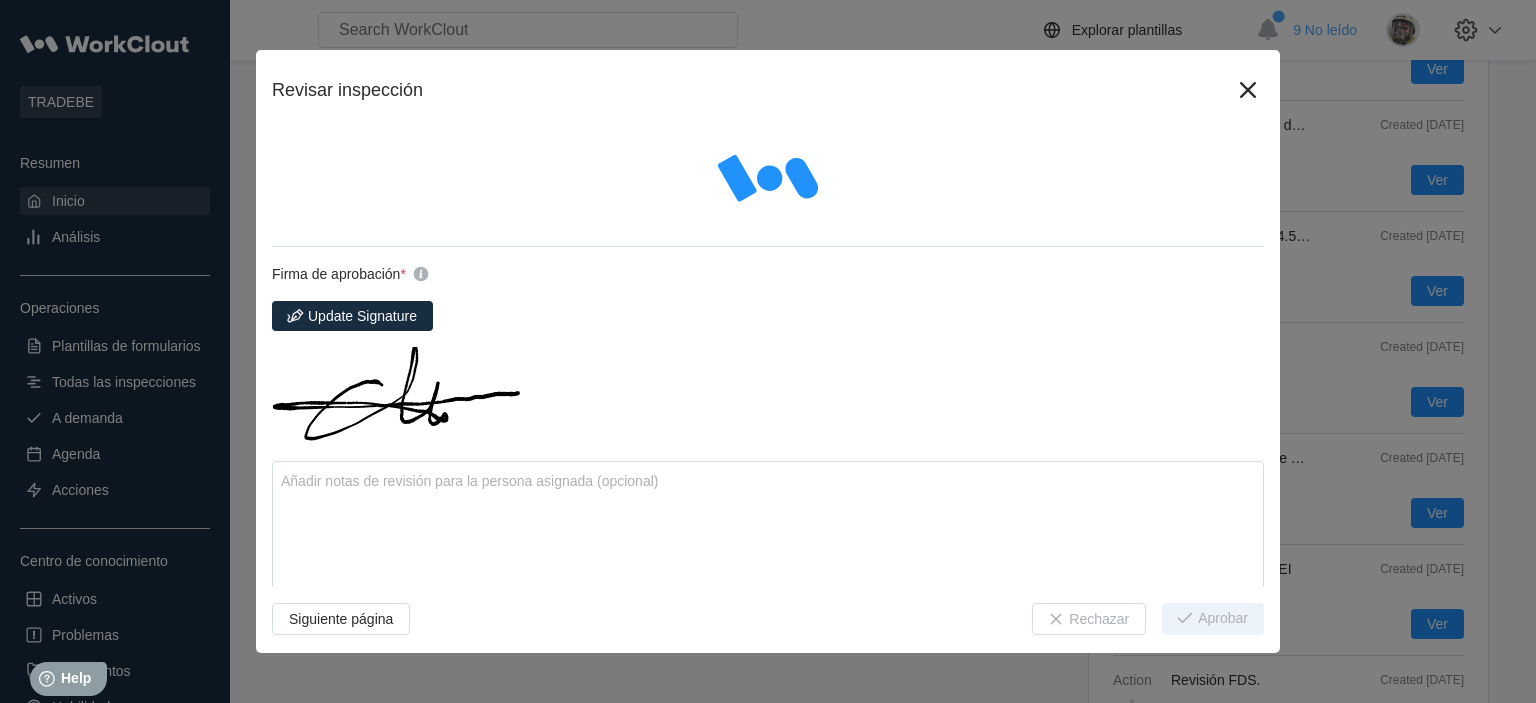 type on "x" 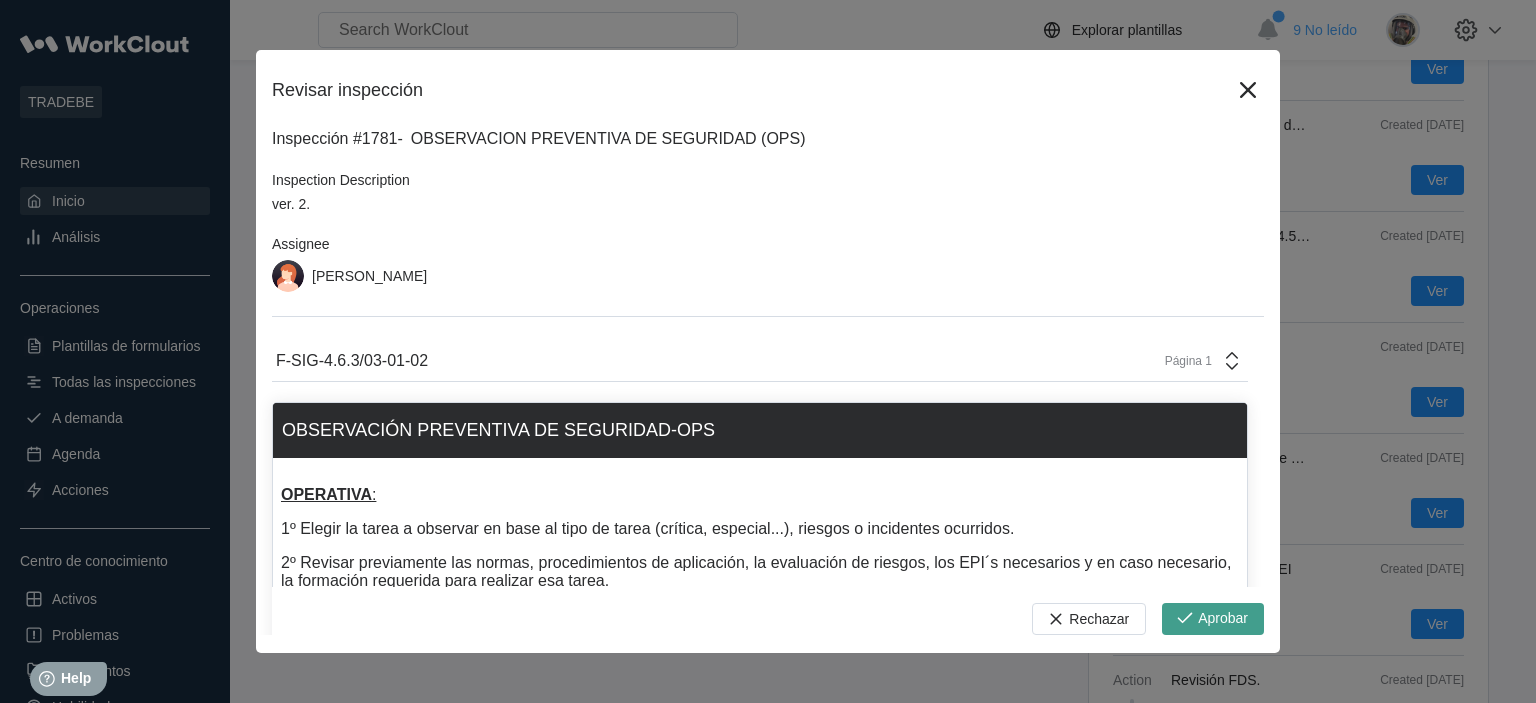 click on "Aprobar" at bounding box center [1223, 619] 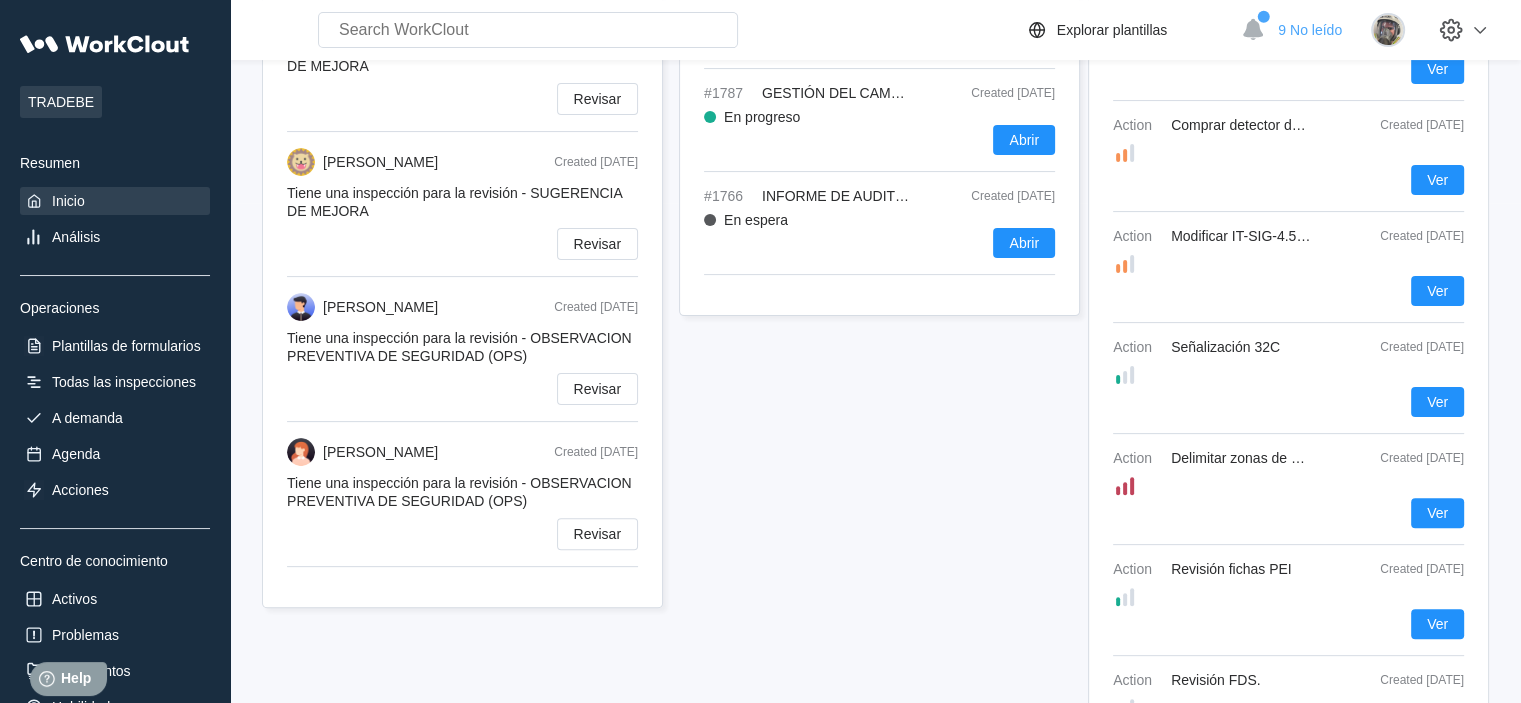 click on "Tienes 6 inspecciones que completar #1874 INFORME DE INVESTIGACIÓN ACCIDENTES / INCIDENTES Created [DATE] En progreso Abrir #1843 INFORME DE INVESTIGACIÓN ACCIDENTES / INCIDENTES Created [DATE] En progreso Abrir #1841 INFORME DE SIMULACRO Created [DATE] En progreso Abrir #1820 INFORME DE AUDITORÍA Created [DATE] En progreso Abrir #1787 GESTIÓN DEL CAMBIO Created [DATE] En progreso Abrir #1766 INFORME DE AUDITORÍA Created [DATE] En espera Abrir" at bounding box center (875, 307) 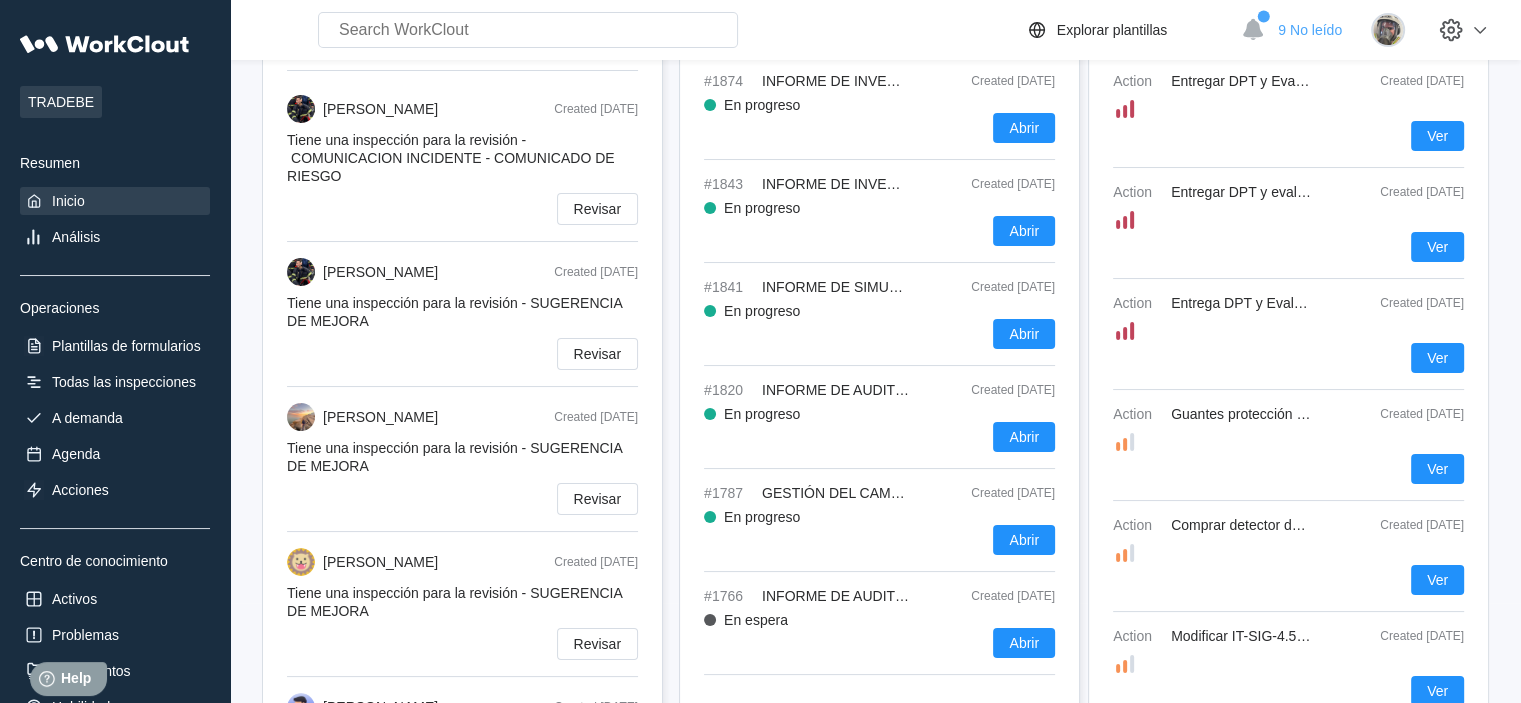 scroll, scrollTop: 0, scrollLeft: 0, axis: both 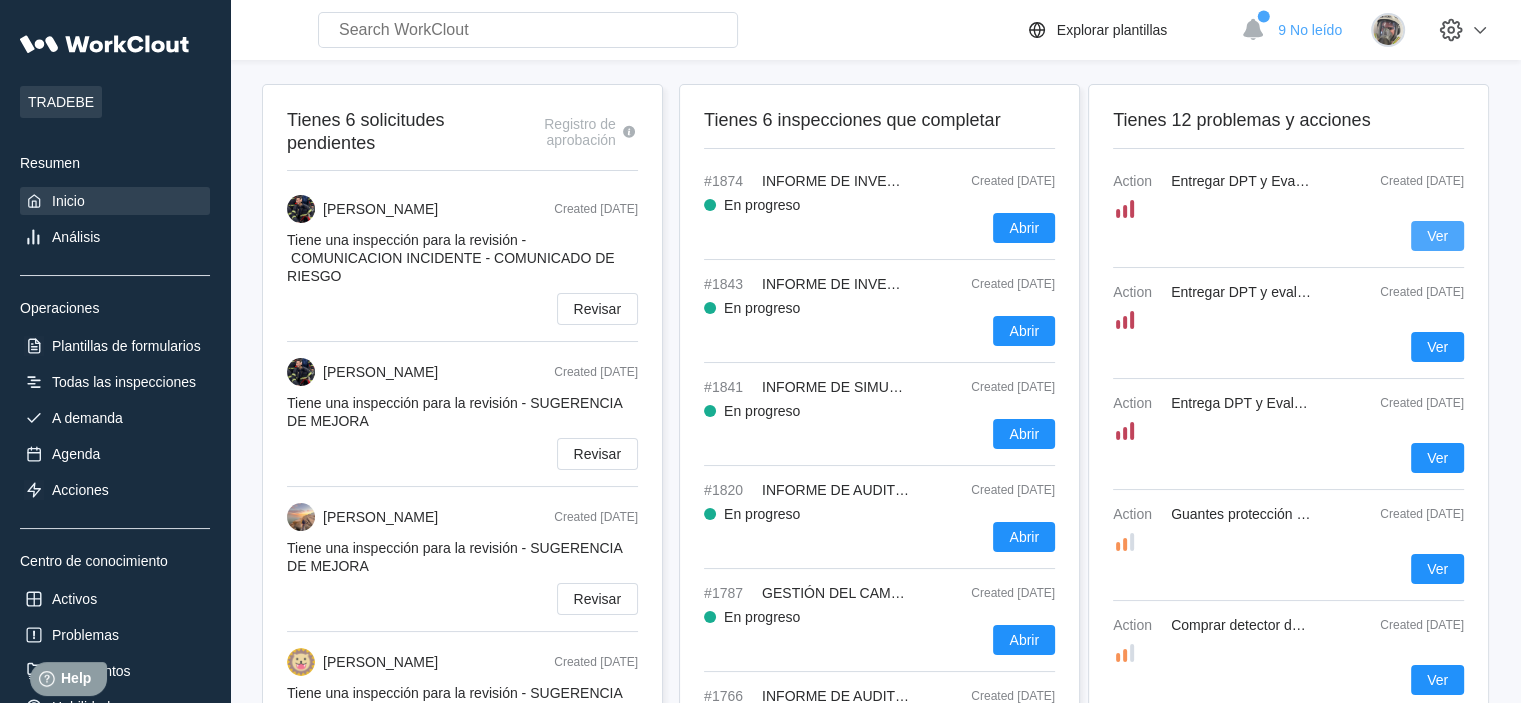 click on "Ver" at bounding box center (1437, 236) 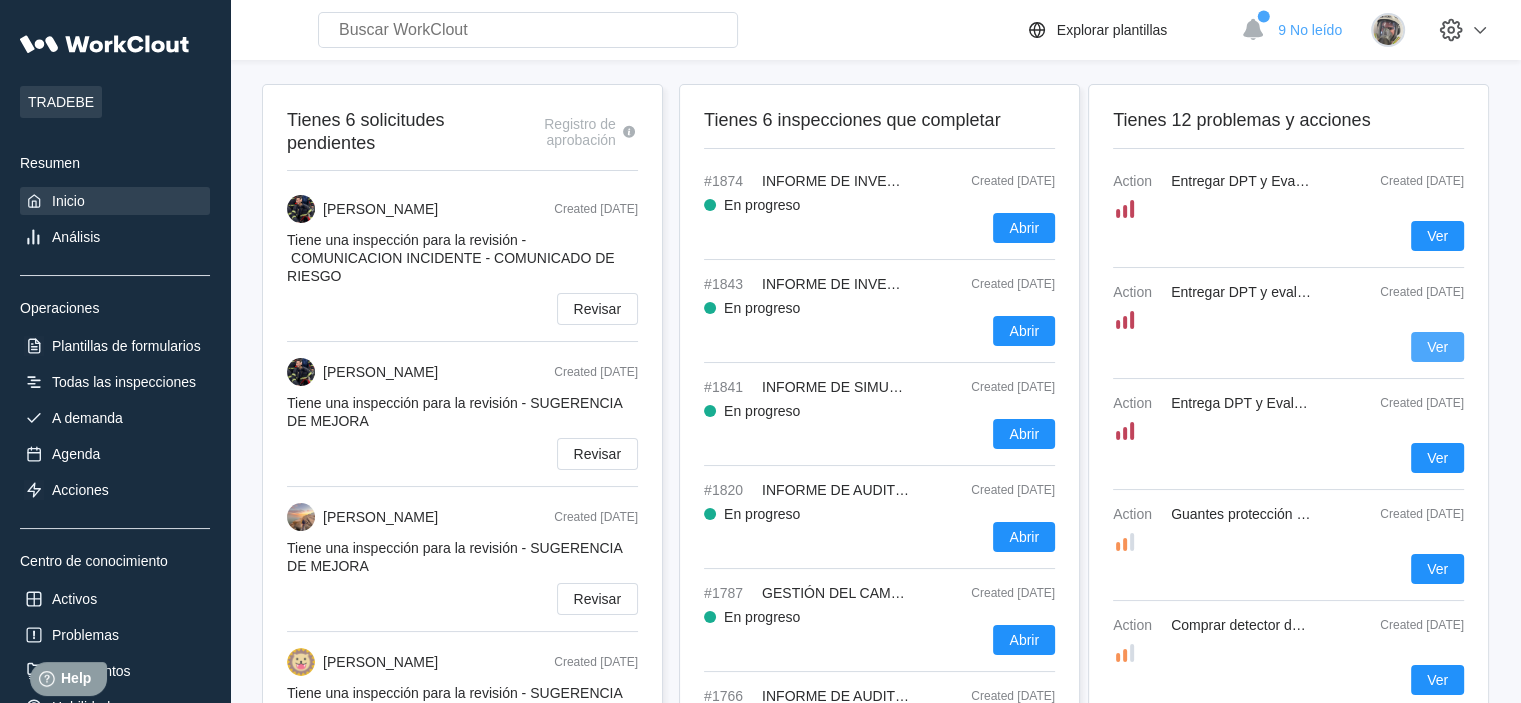 click on "Ver" at bounding box center [1437, 347] 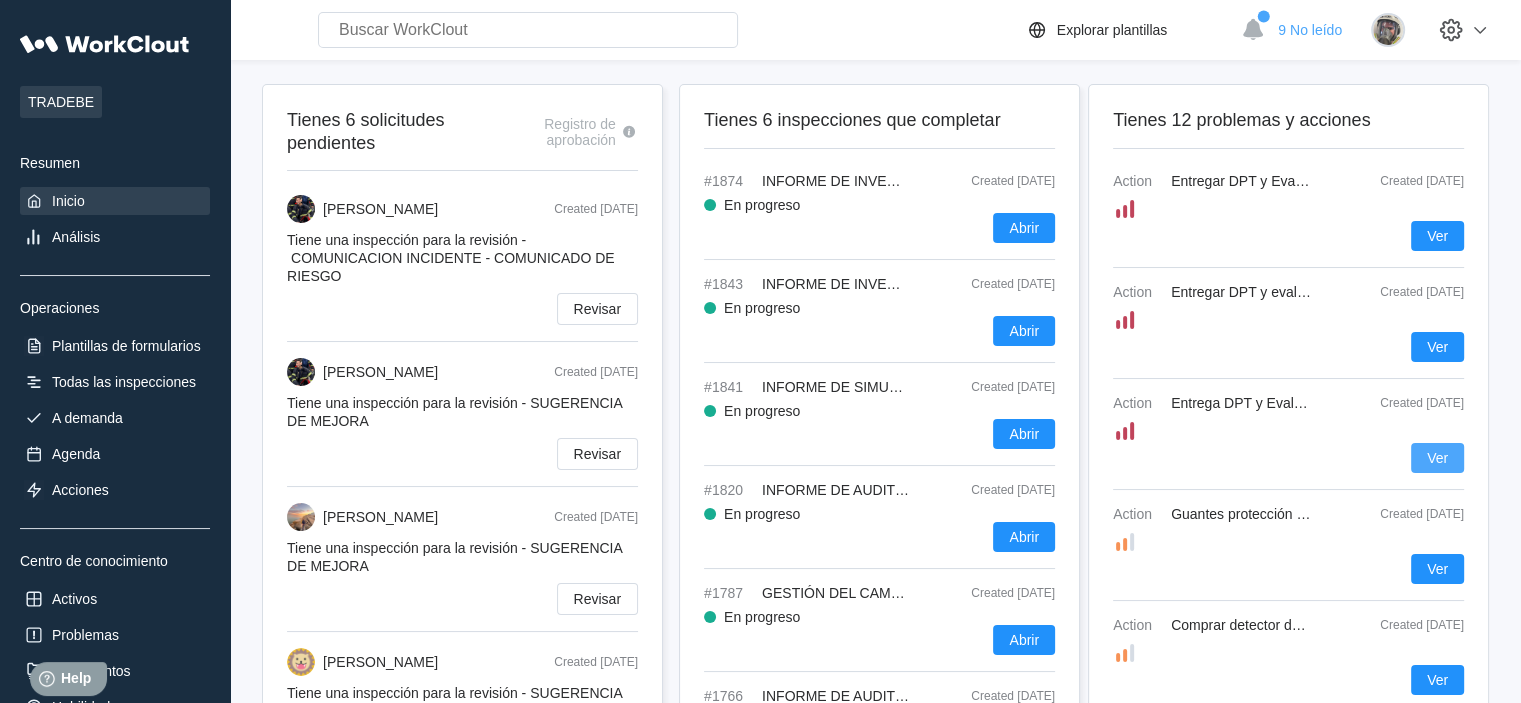 click on "Ver" at bounding box center (1437, 458) 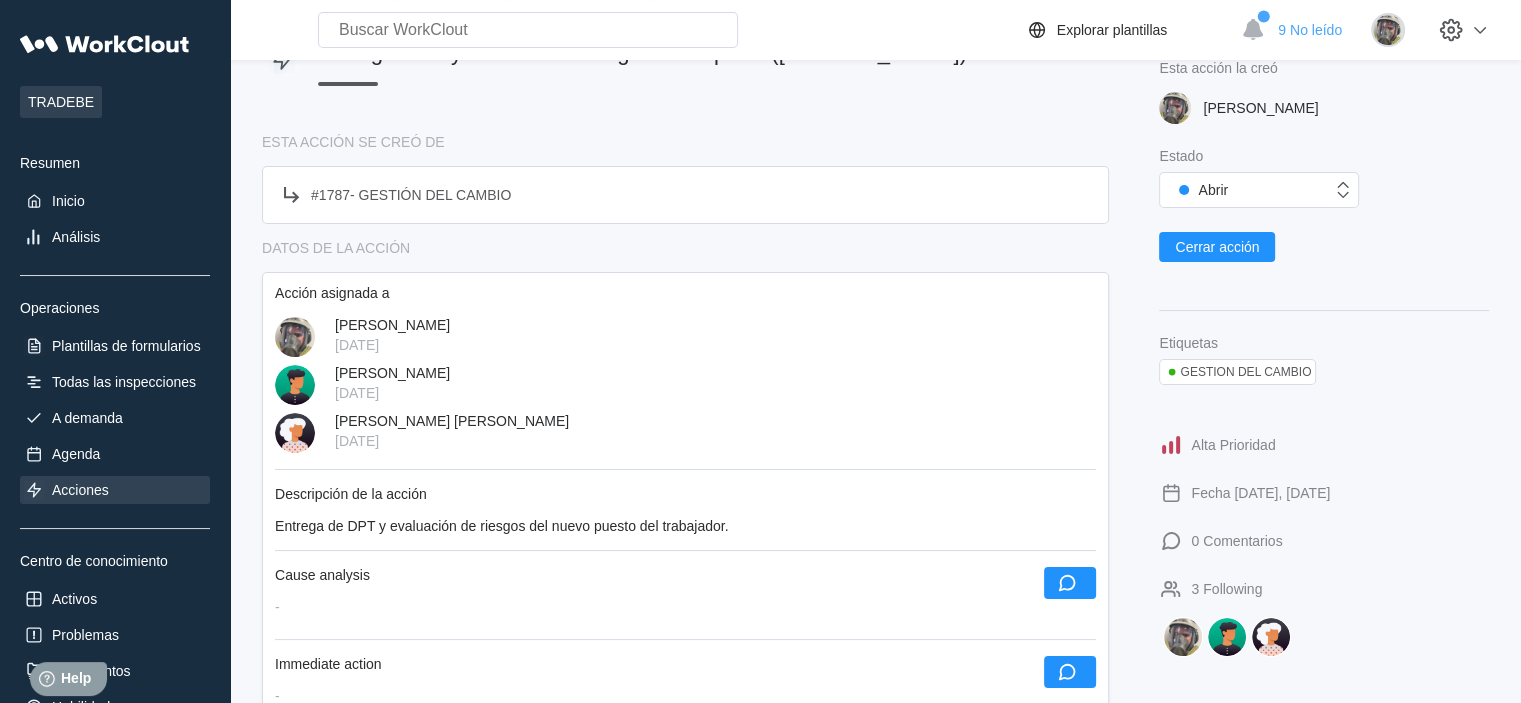 scroll, scrollTop: 0, scrollLeft: 0, axis: both 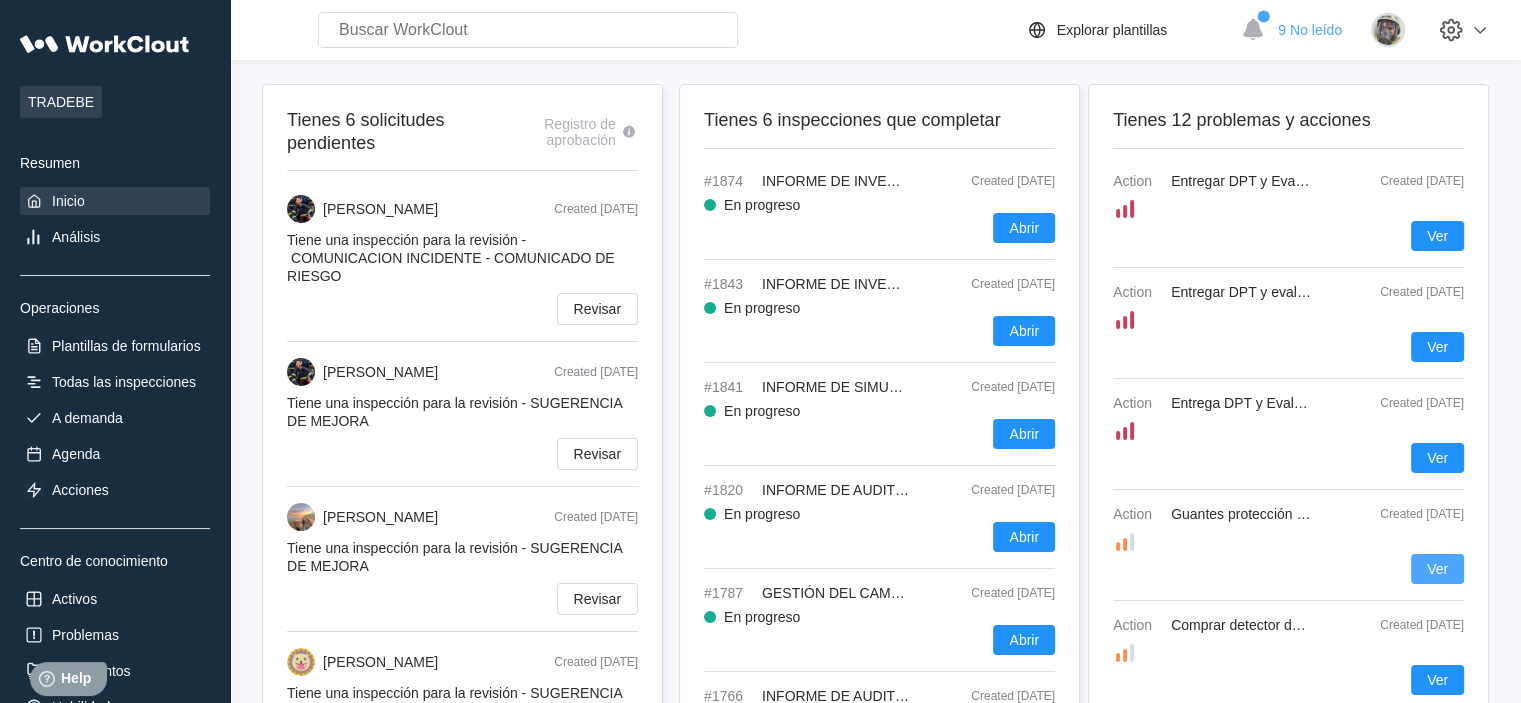 click on "Ver" at bounding box center [1437, 569] 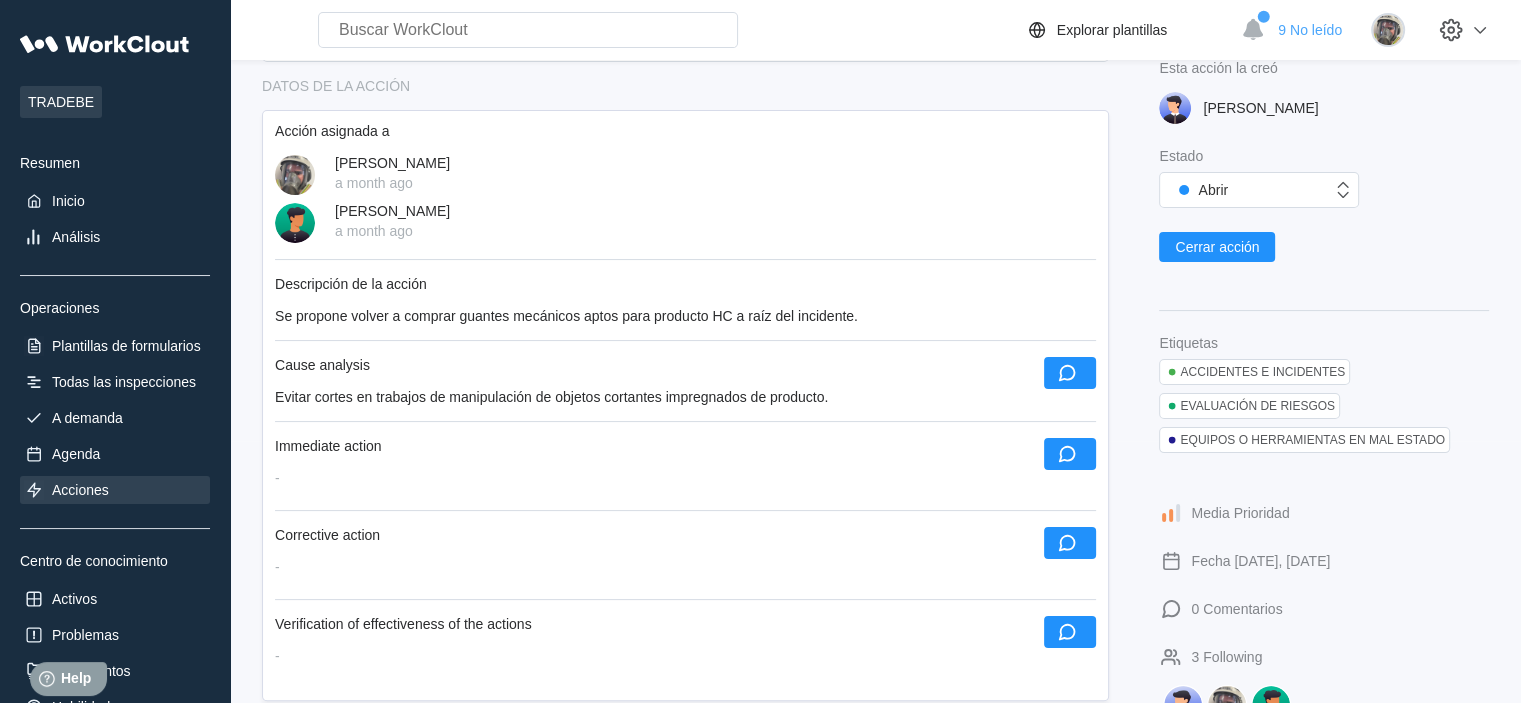 scroll, scrollTop: 0, scrollLeft: 0, axis: both 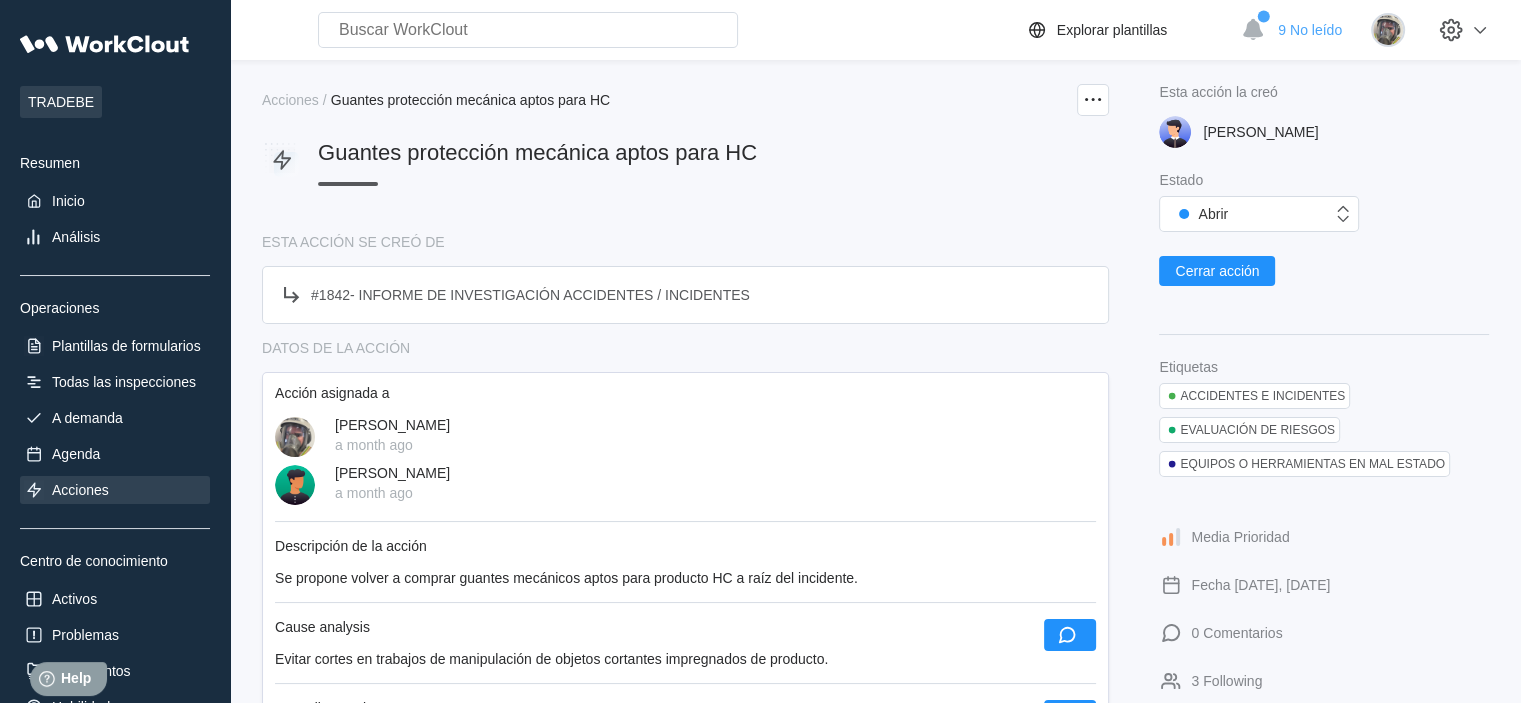 click on "ESTA ACCIÓN SE CREÓ DE" at bounding box center [685, 242] 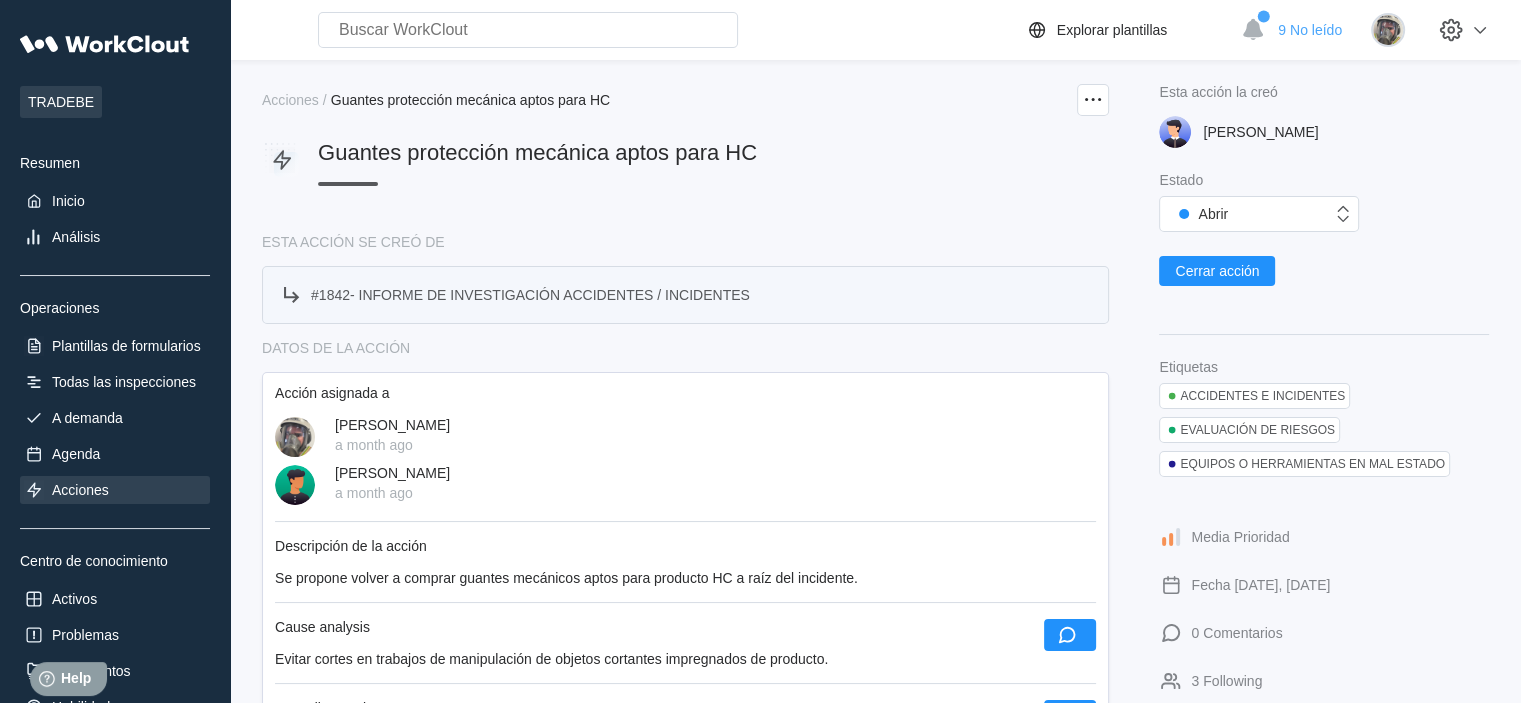 scroll, scrollTop: 0, scrollLeft: 0, axis: both 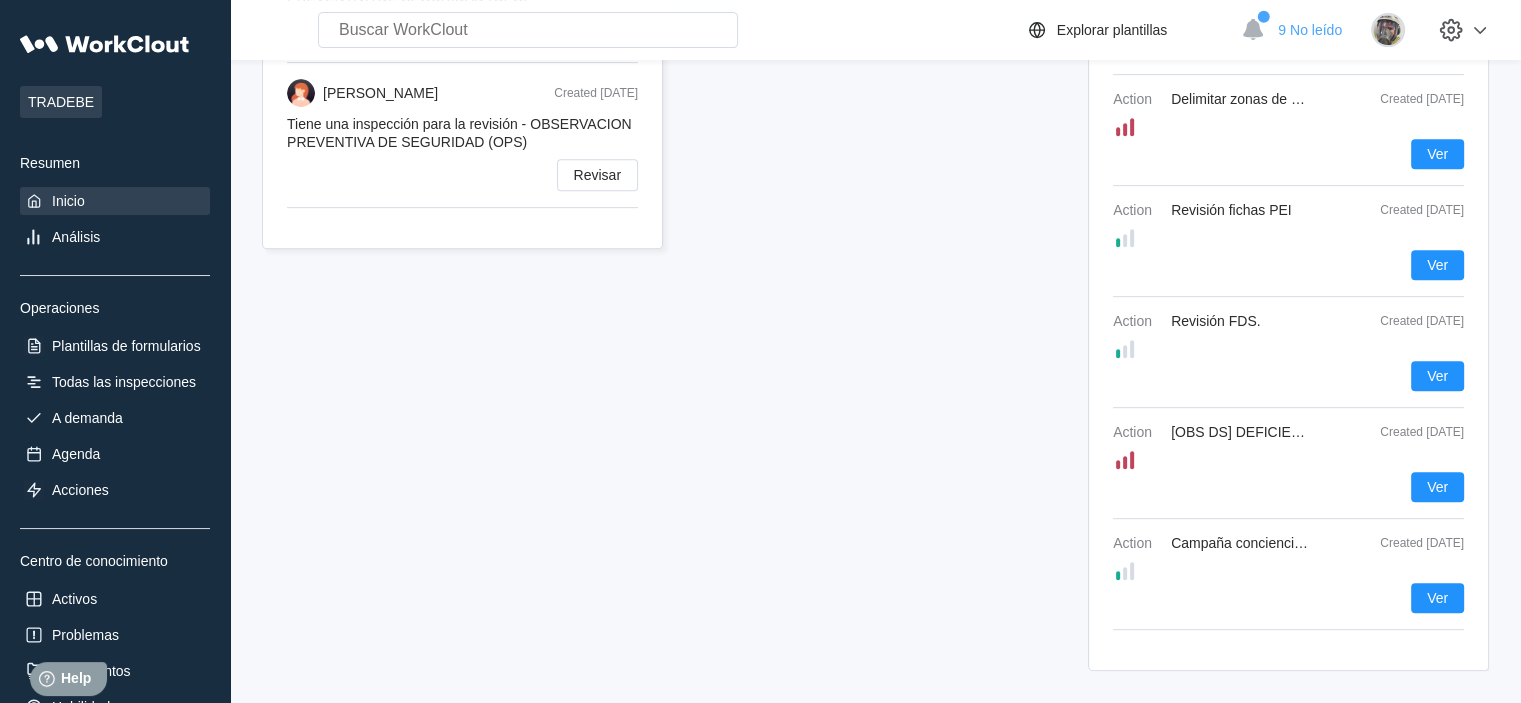 click on "Tienes 6 solicitudes pendientes Registro de aprobación [PERSON_NAME] Created [DATE] Tiene una inspección para la revisión - COMUNICACION INCIDENTE - COMUNICADO DE RIESGO Revisar [PERSON_NAME] Created [DATE] Tiene una inspección para la revisión - SUGERENCIA DE MEJORA Revisar [PERSON_NAME] Created [DATE] Tiene una inspección para la revisión - SUGERENCIA DE MEJORA Revisar [PERSON_NAME] Created [DATE] Tiene una inspección para la revisión - SUGERENCIA DE MEJORA Revisar [PERSON_NAME] Created [DATE] Tiene una inspección para la revisión - OBSERVACION PREVENTIVA DE SEGURIDAD (OPS) Revisar [PERSON_NAME] Created [DATE] Tiene una inspección para la revisión - OBSERVACION PREVENTIVA DE SEGURIDAD (OPS) Revisar" at bounding box center (466, -52) 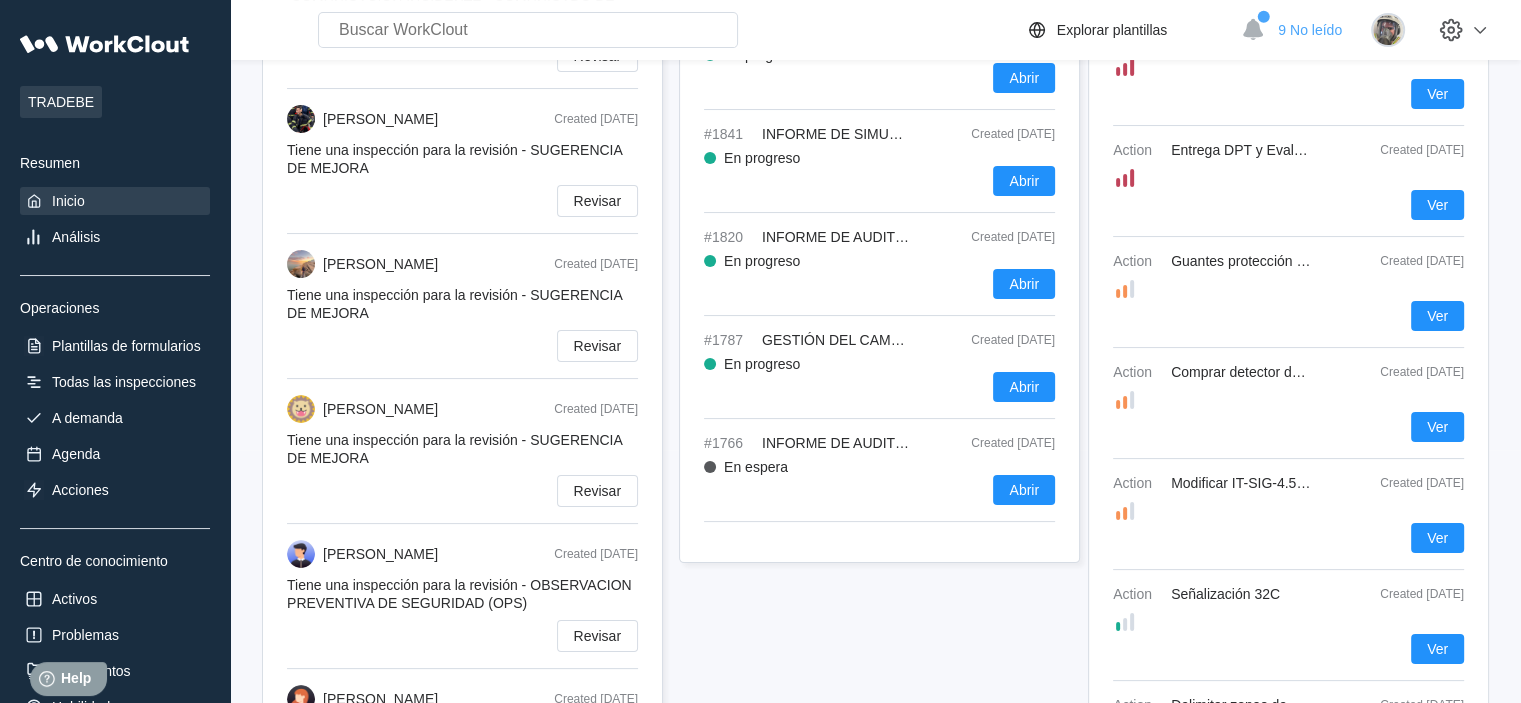 scroll, scrollTop: 300, scrollLeft: 0, axis: vertical 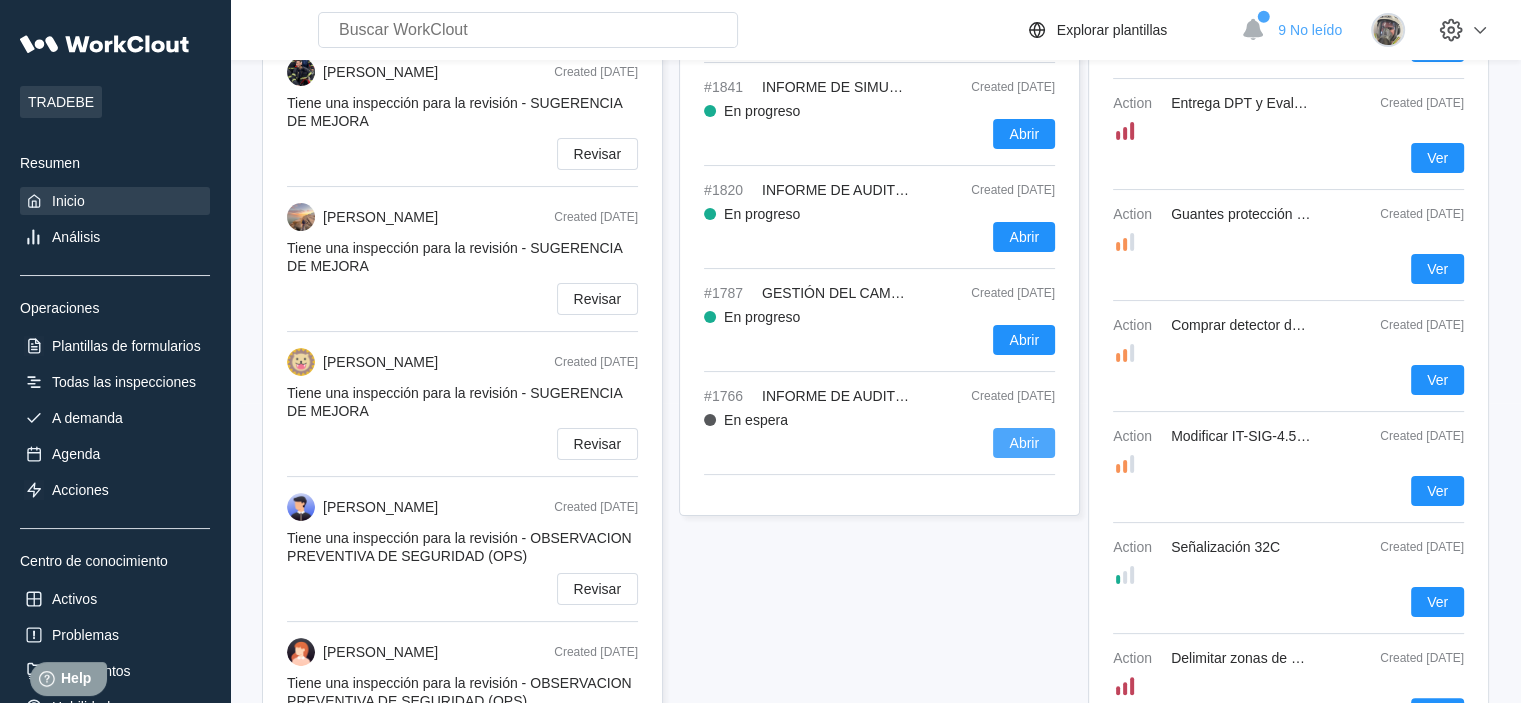 click on "Abrir" at bounding box center [1024, 443] 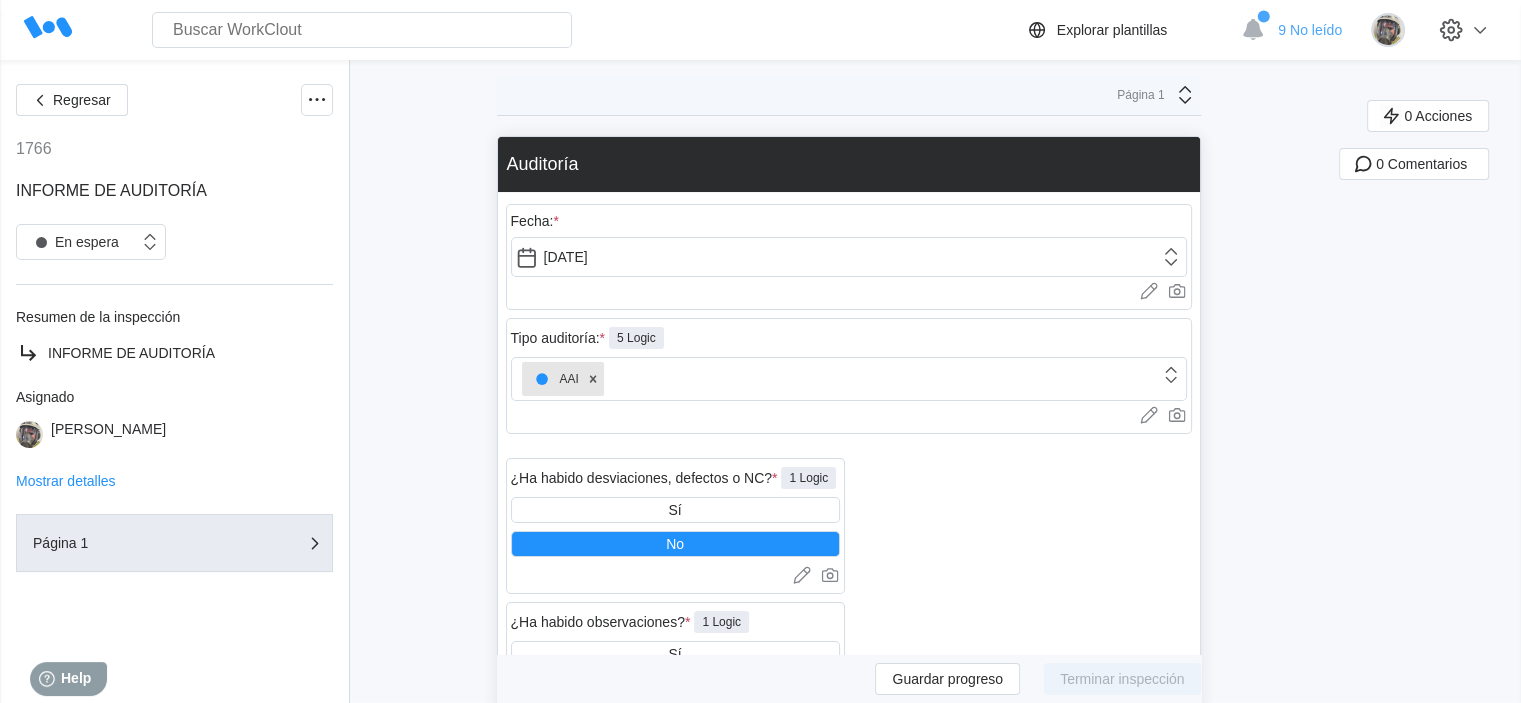 scroll, scrollTop: 0, scrollLeft: 0, axis: both 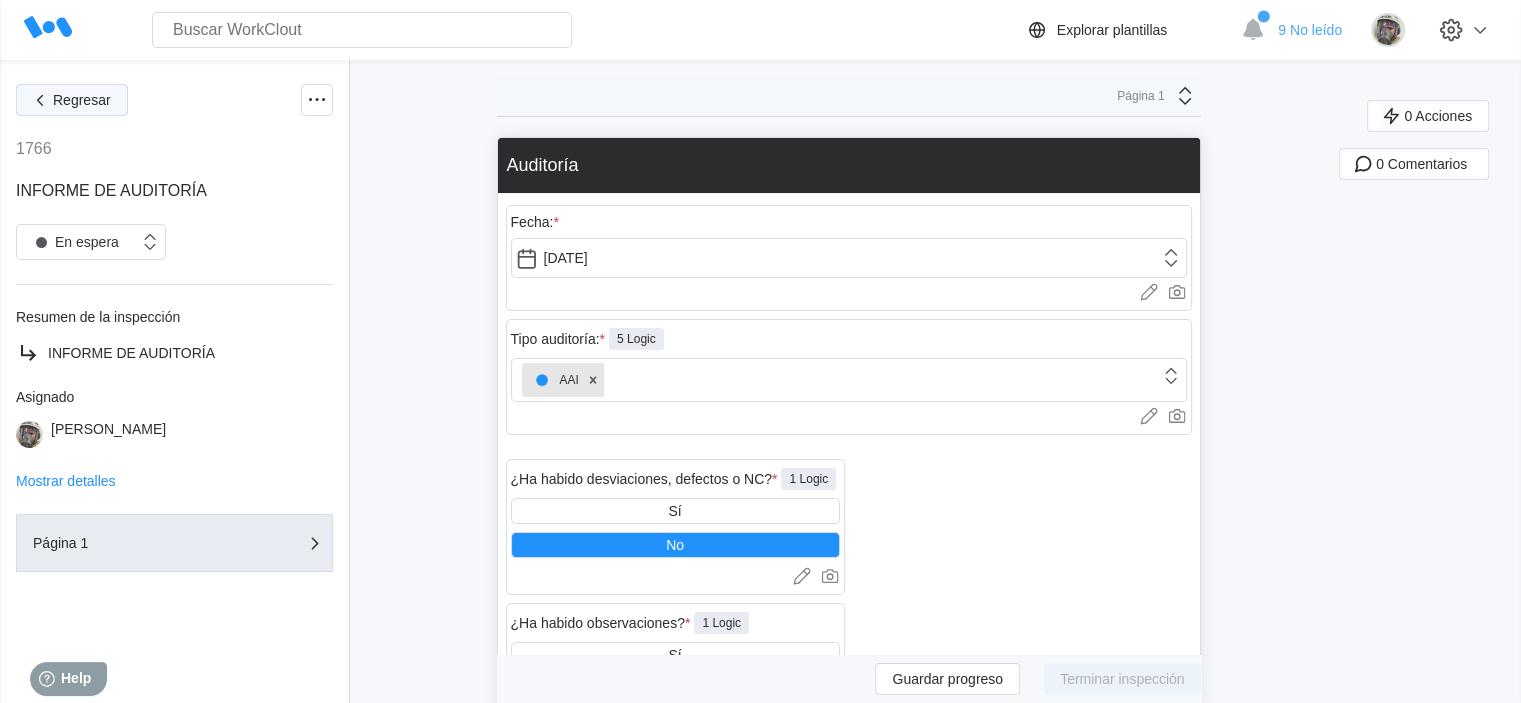 click on "Regresar" at bounding box center (72, 100) 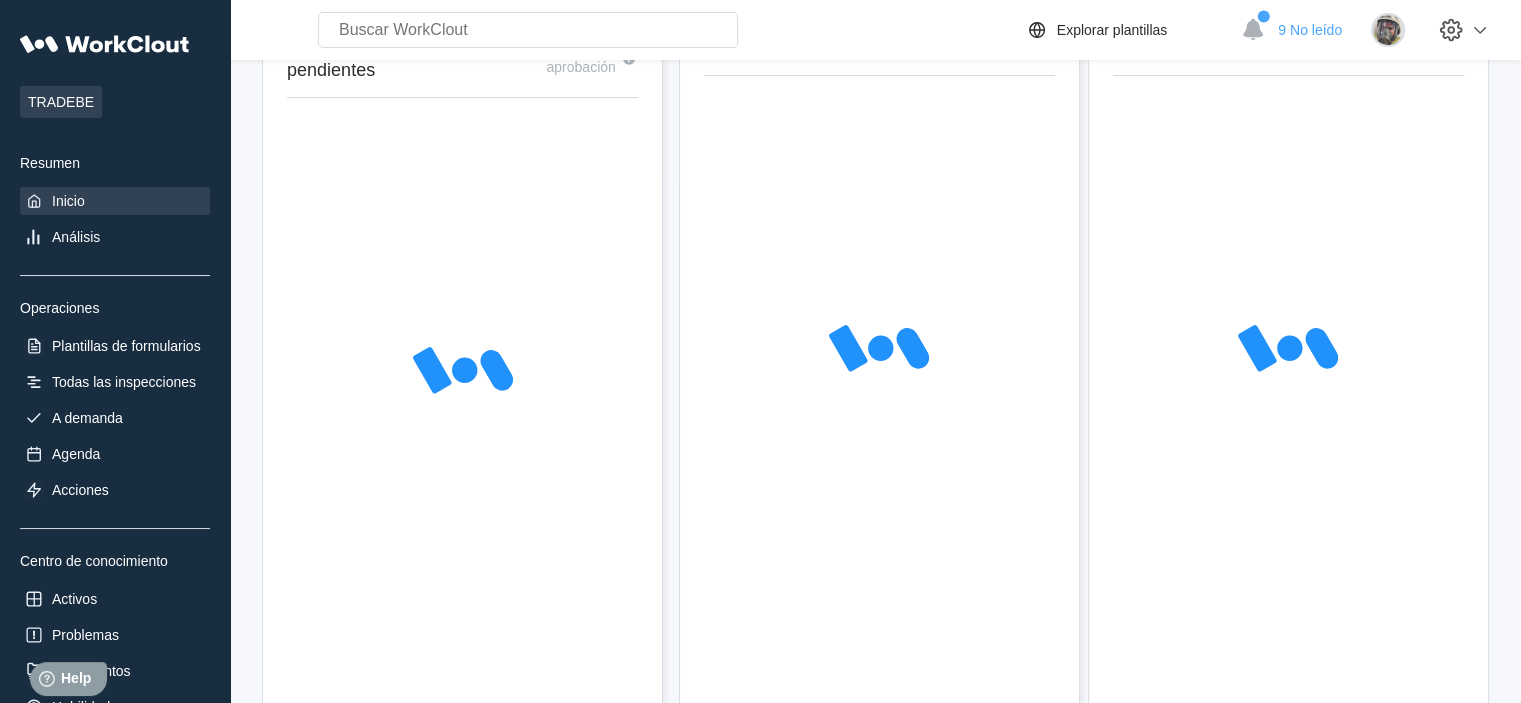 scroll, scrollTop: 112, scrollLeft: 0, axis: vertical 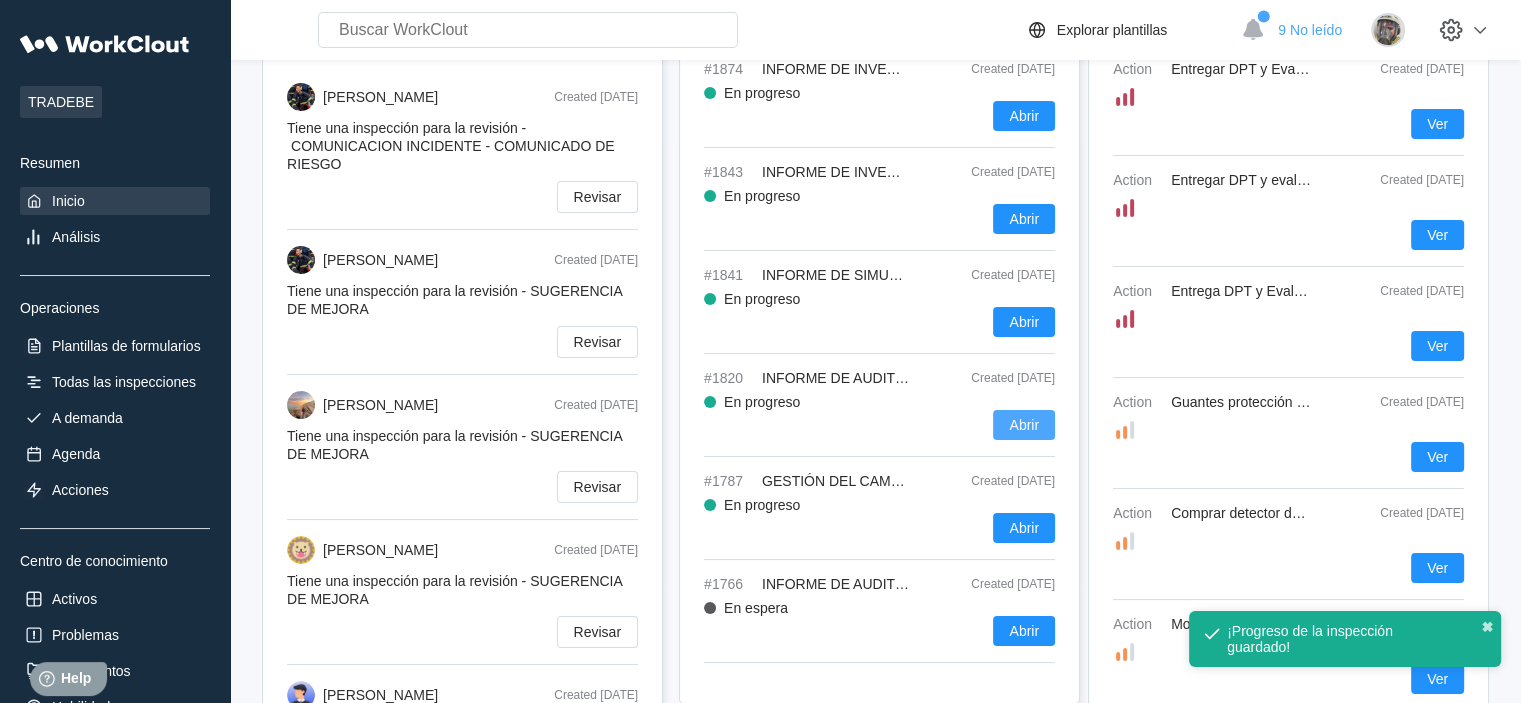 click on "Abrir" at bounding box center (1024, 425) 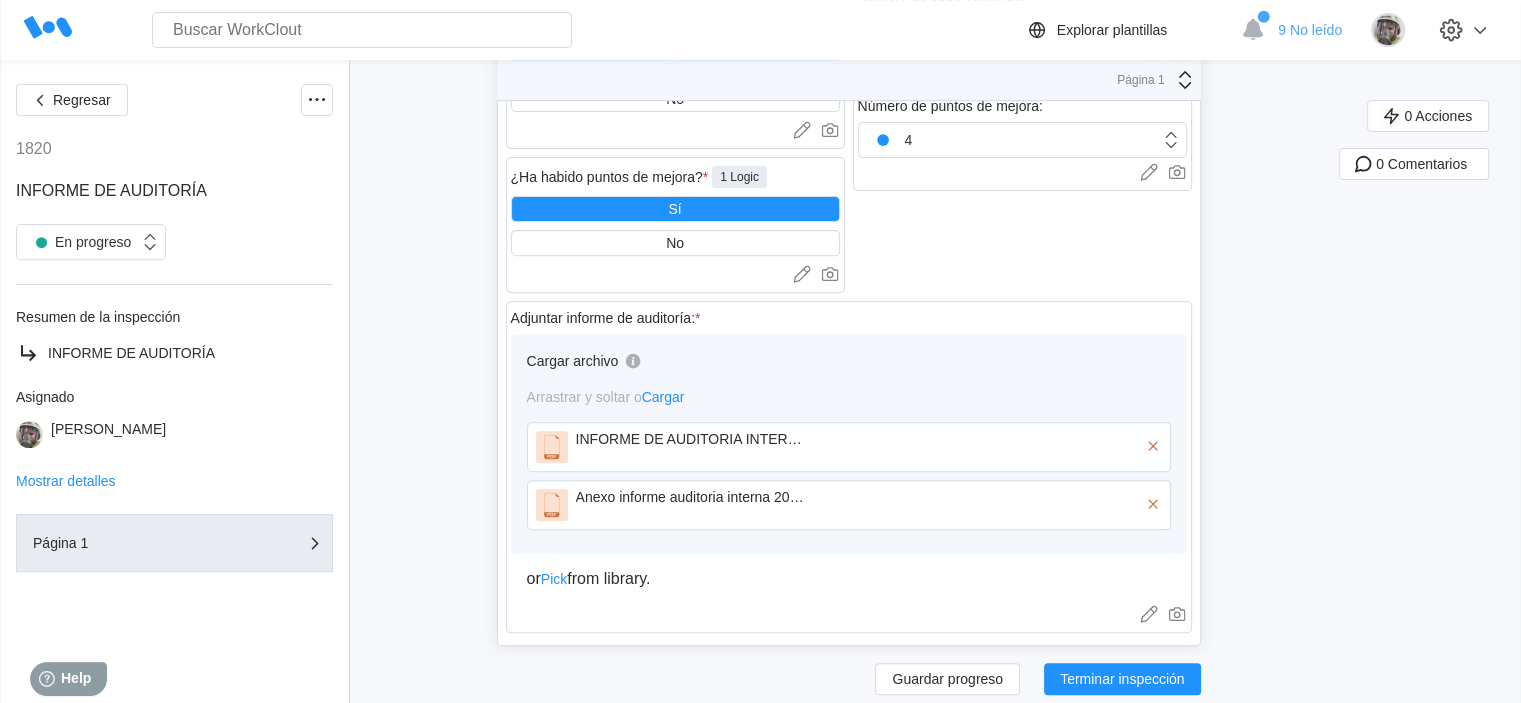 scroll, scrollTop: 754, scrollLeft: 0, axis: vertical 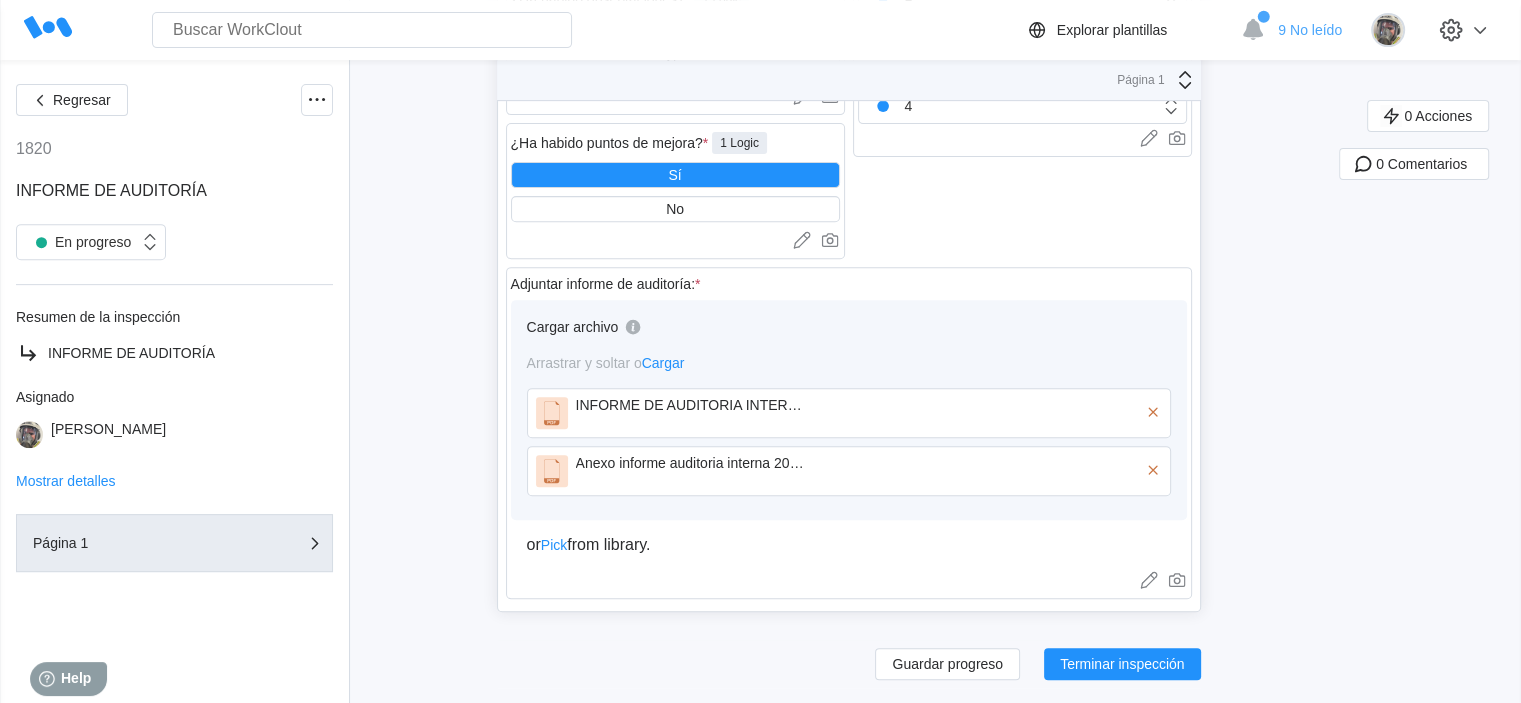 click 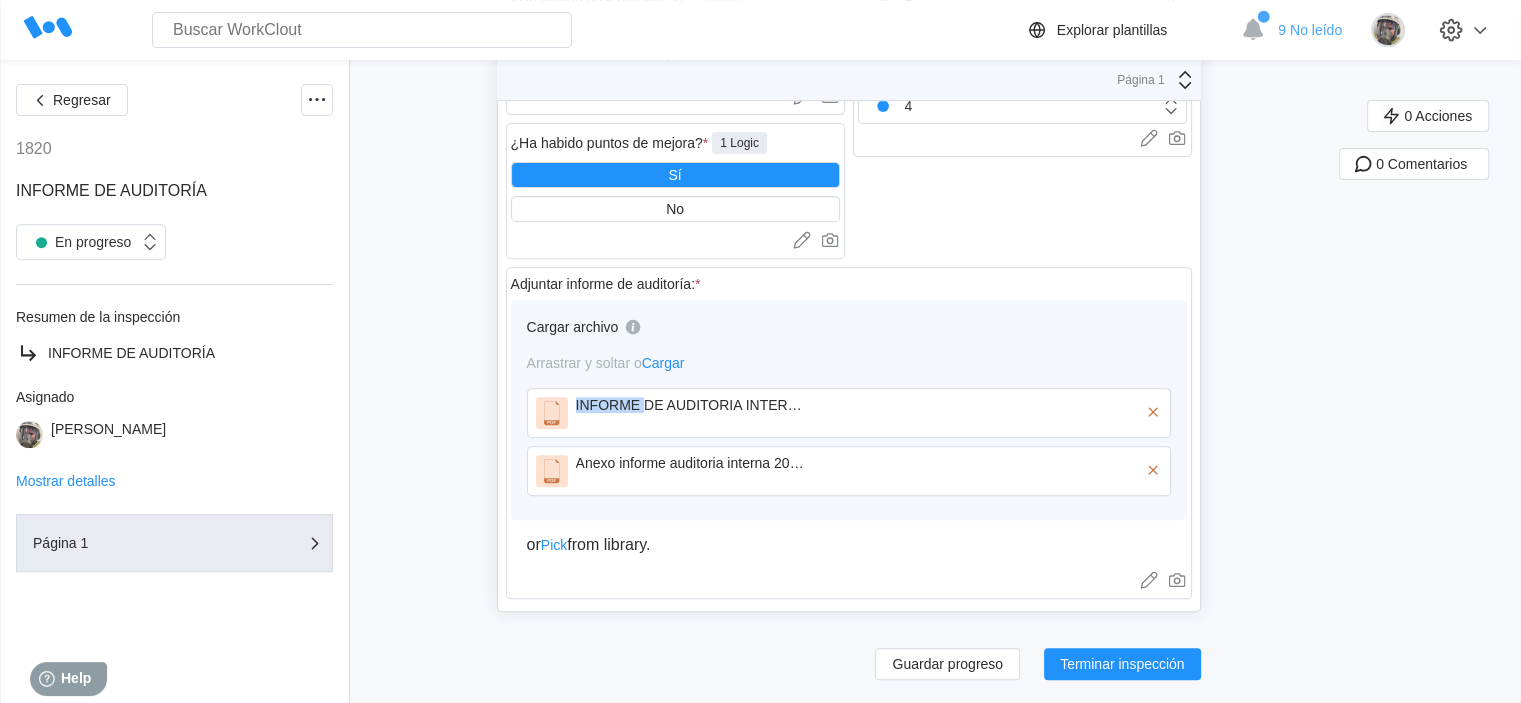 click 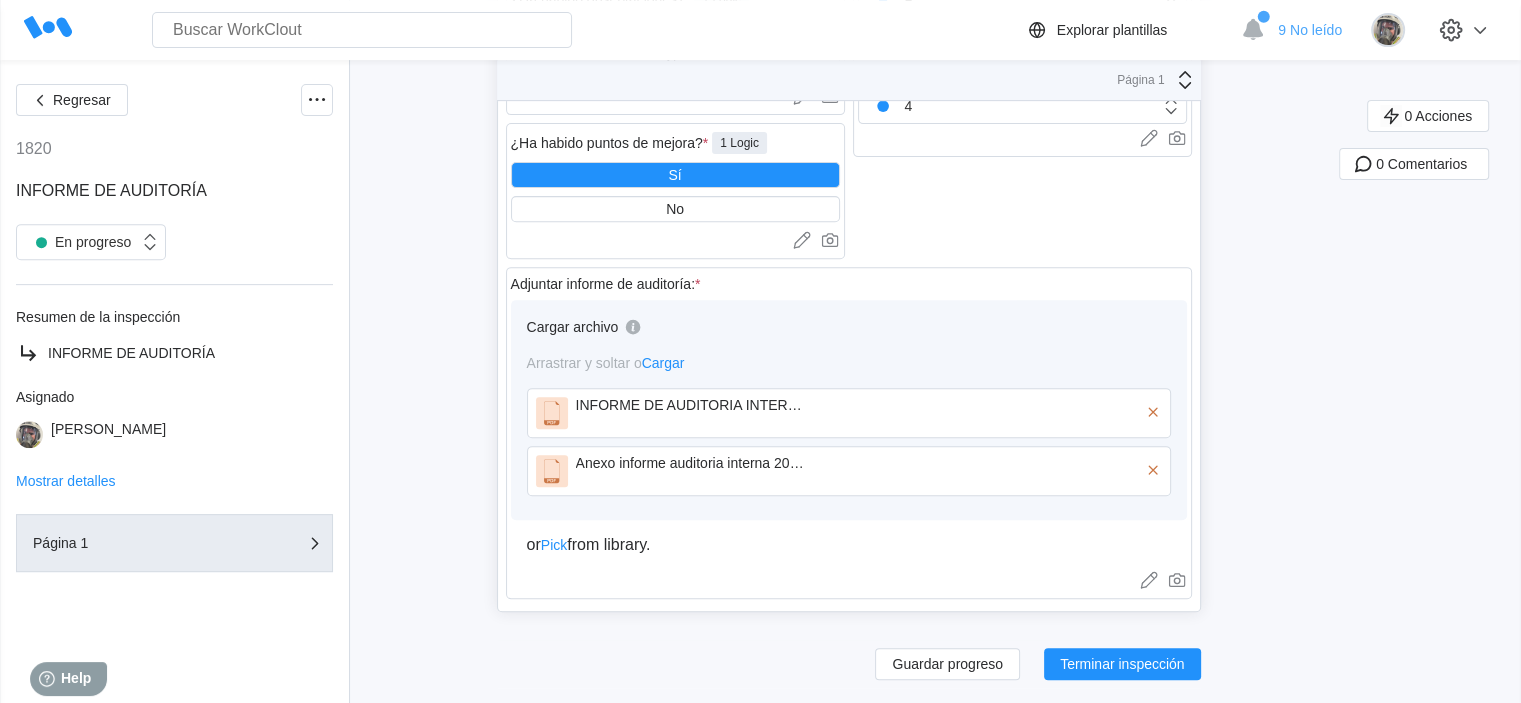 click on "0 Acciones 0 Comentarios" at bounding box center [1430, 25] 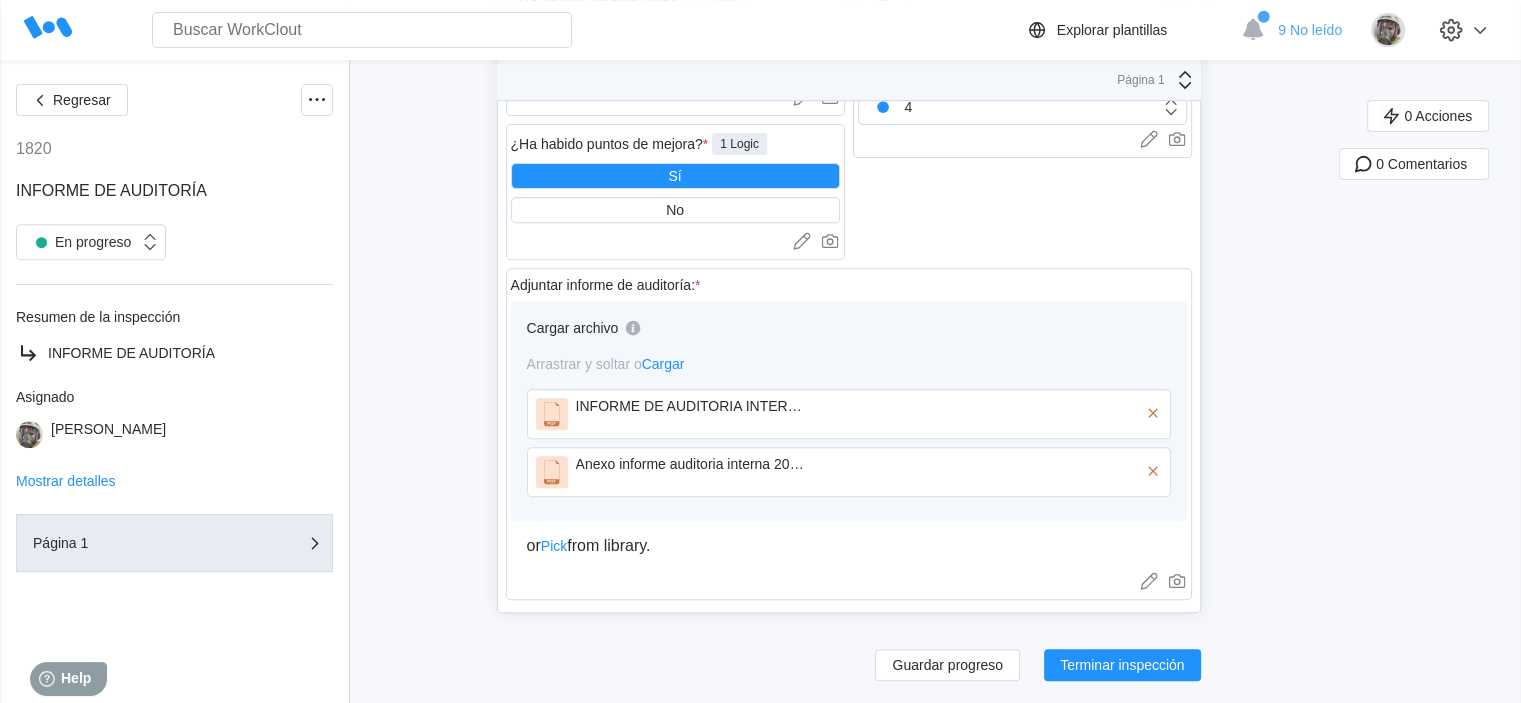 scroll, scrollTop: 754, scrollLeft: 0, axis: vertical 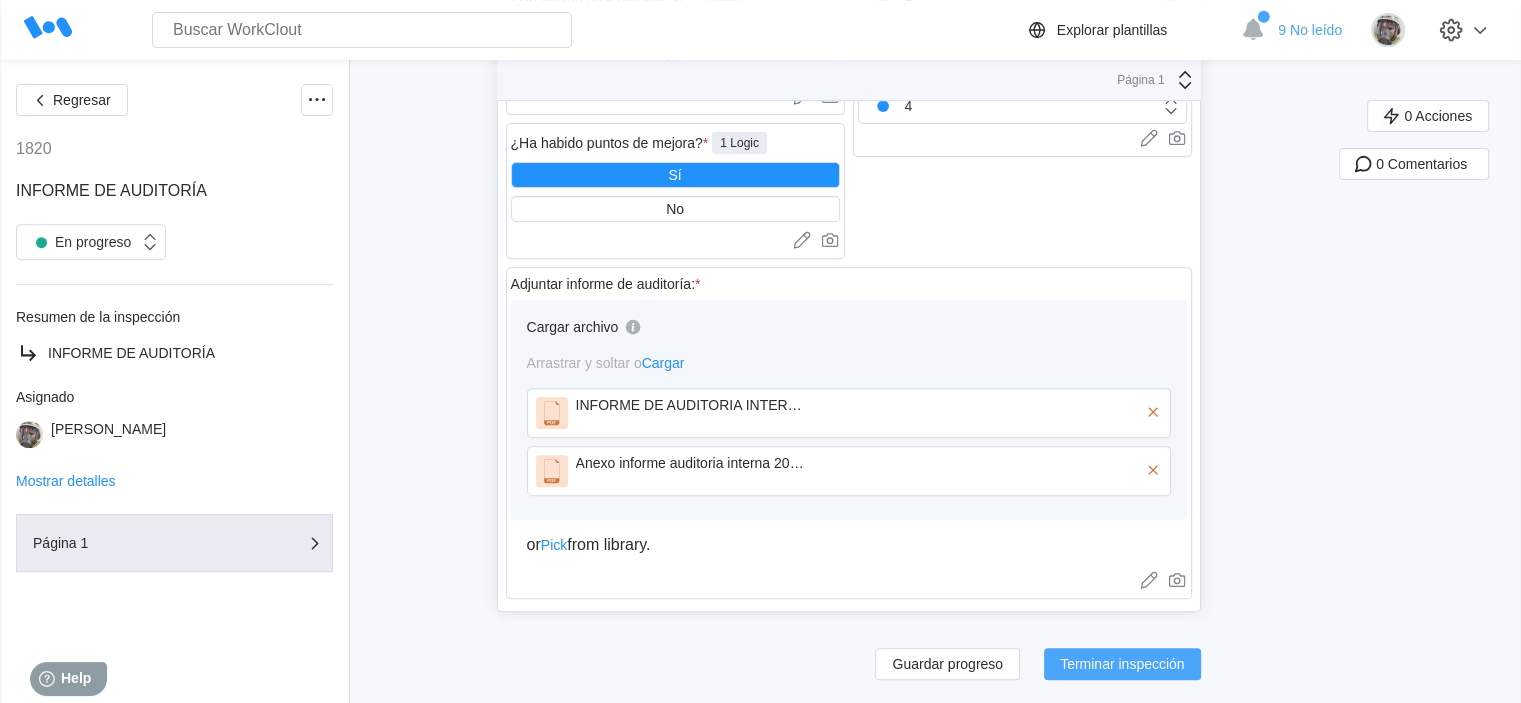 click on "Terminar inspección" at bounding box center [1122, 664] 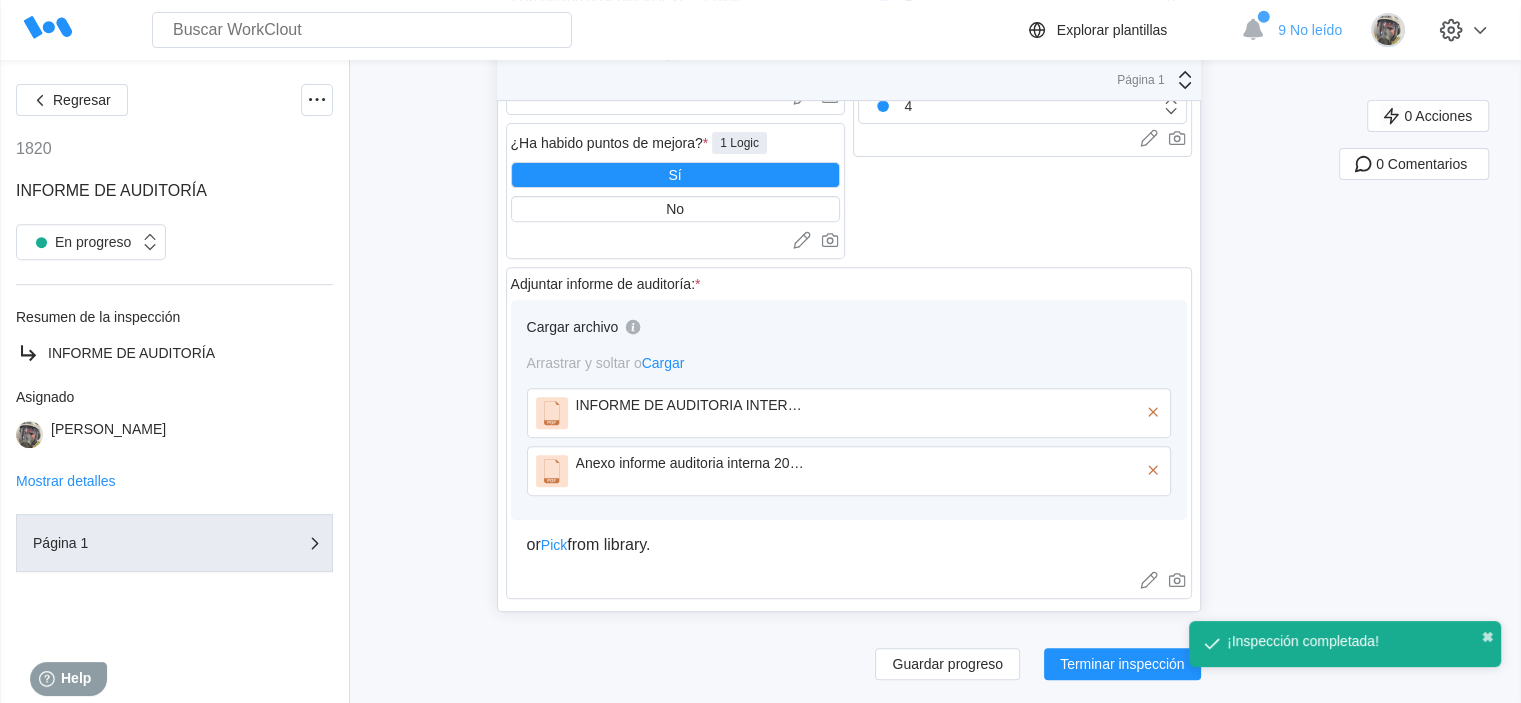 scroll, scrollTop: 596, scrollLeft: 0, axis: vertical 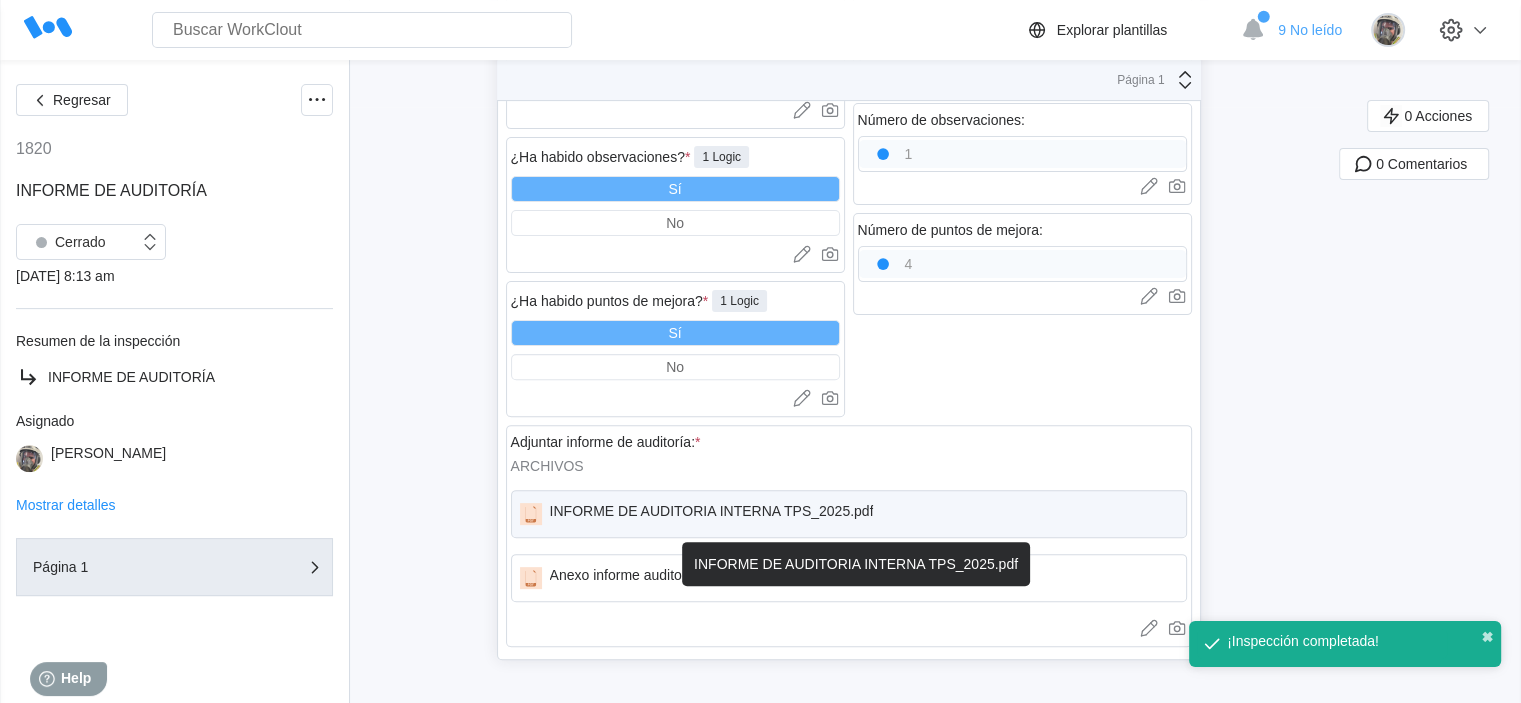 click on "INFORME DE AUDITORIA INTERNA TPS_2025.pdf" at bounding box center (712, 514) 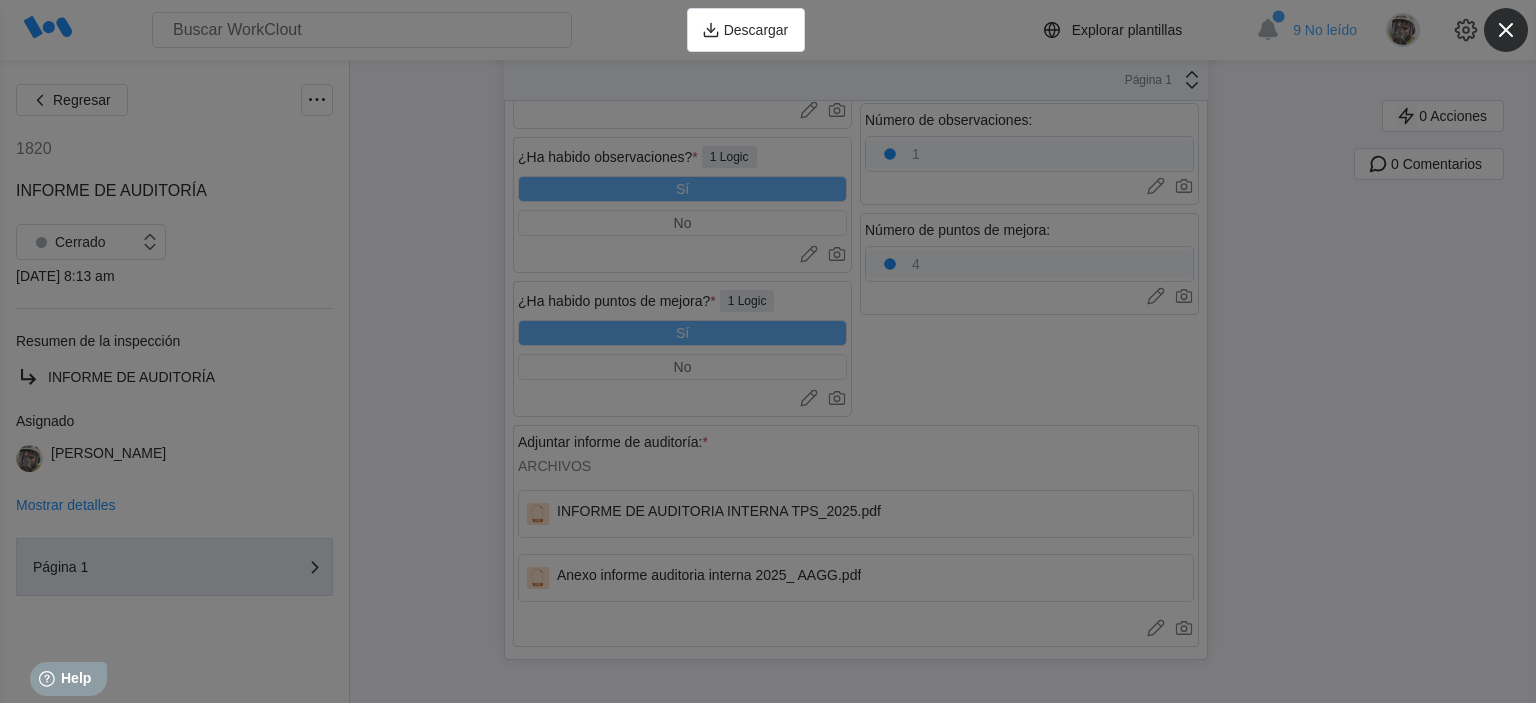 click 